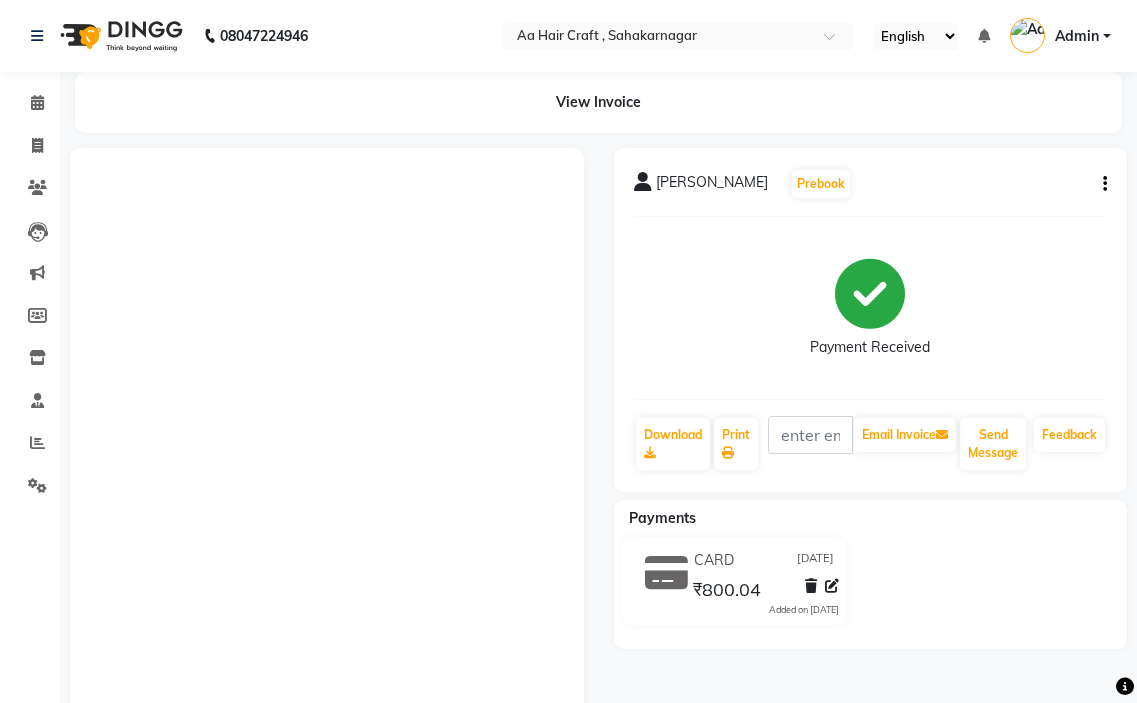 scroll, scrollTop: 0, scrollLeft: 0, axis: both 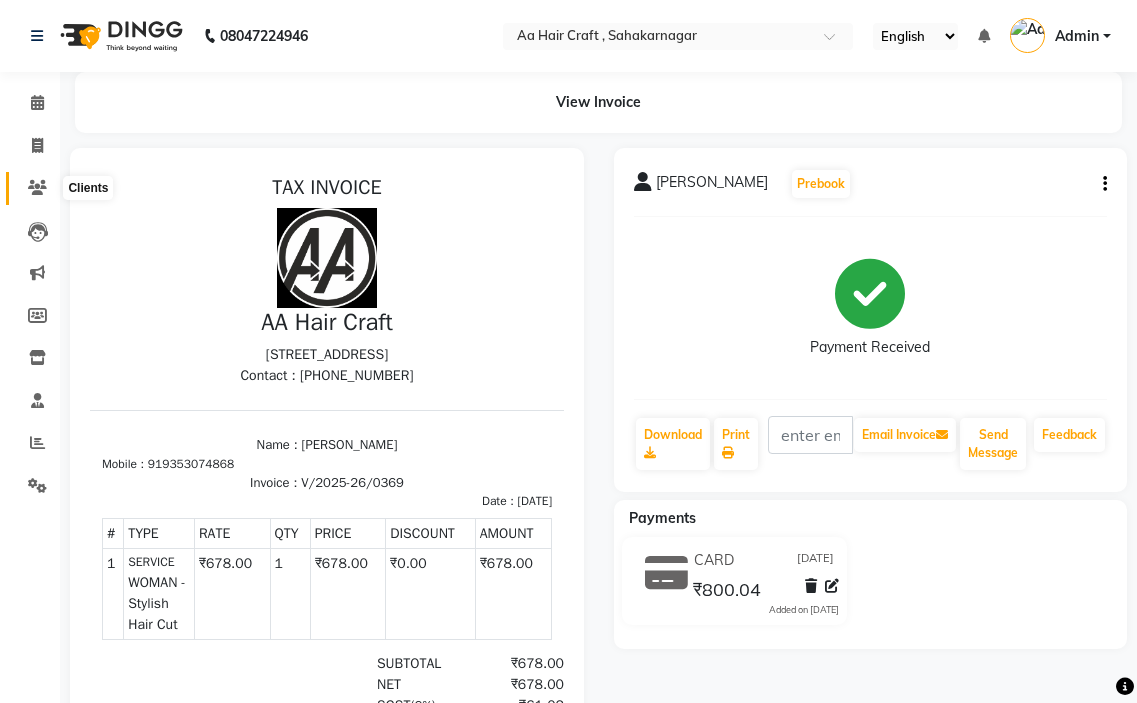 click 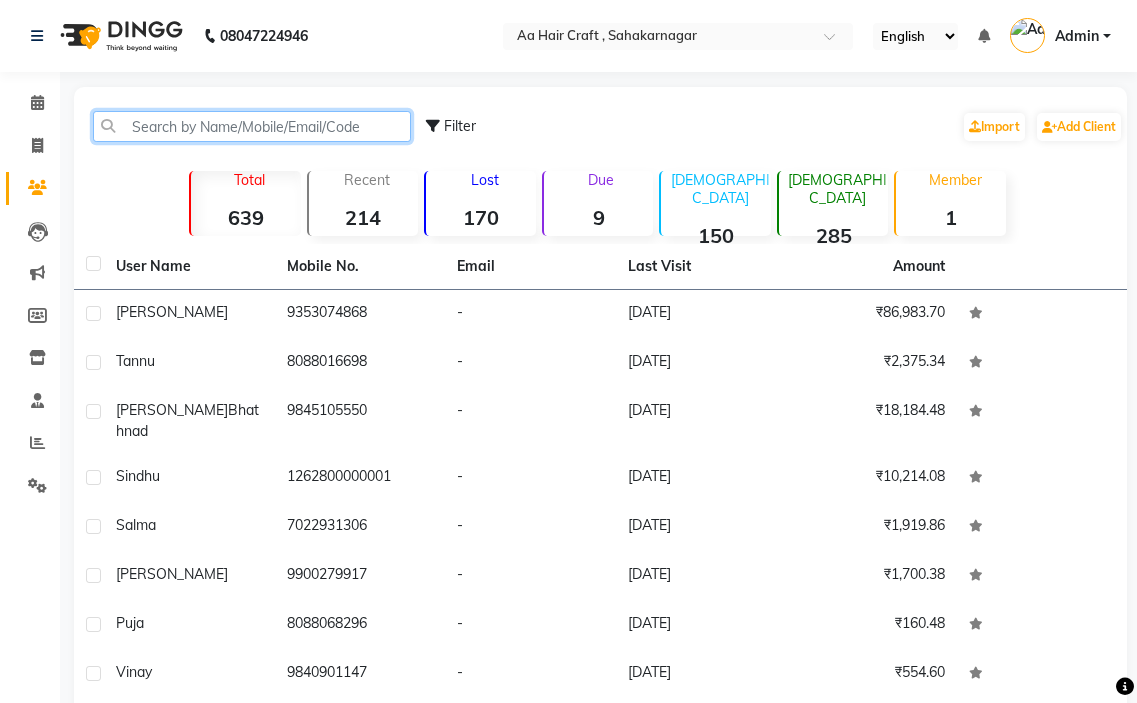 click 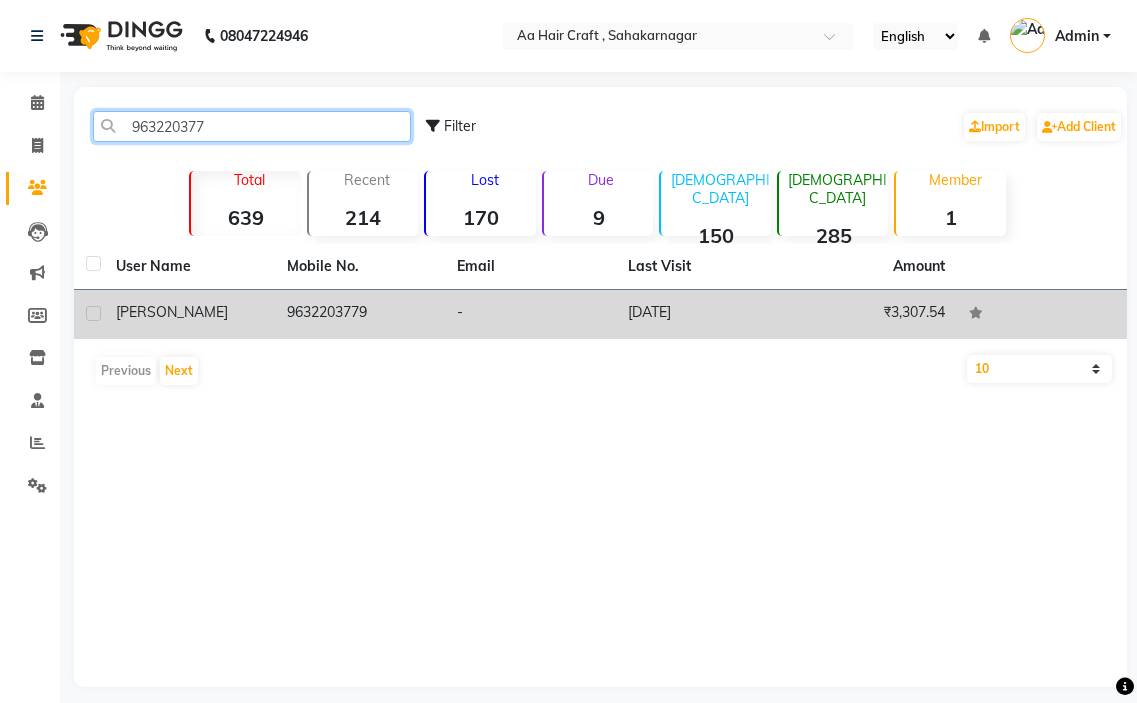 type on "963220377" 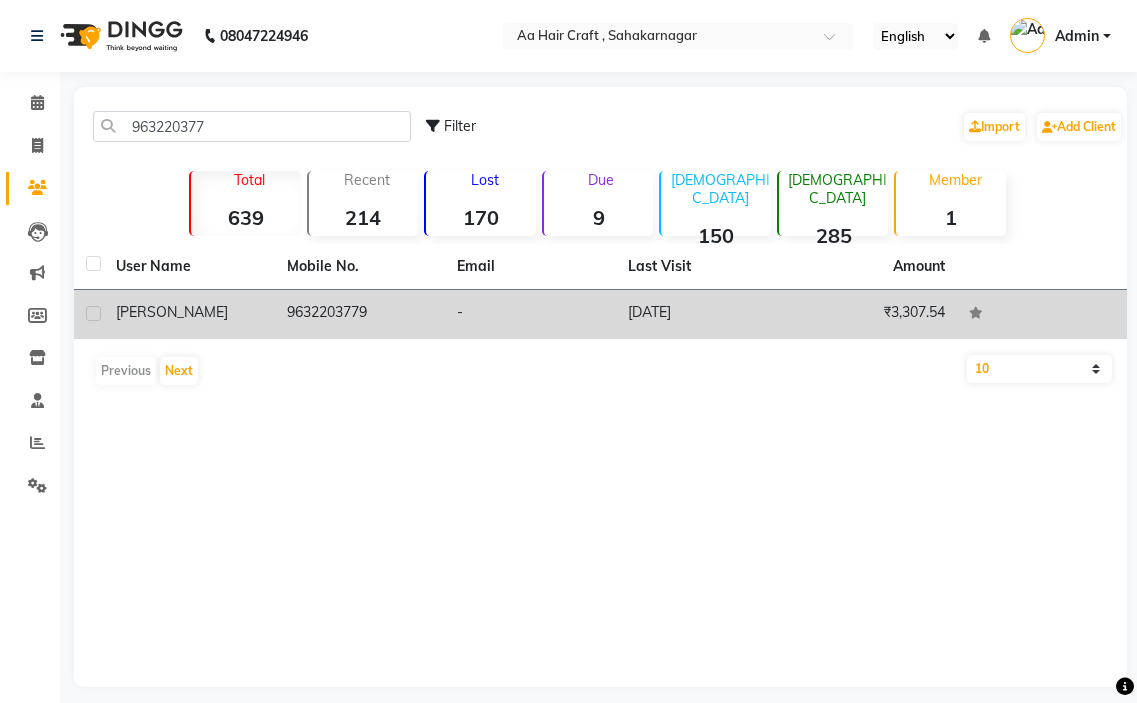 click on "[PERSON_NAME]" 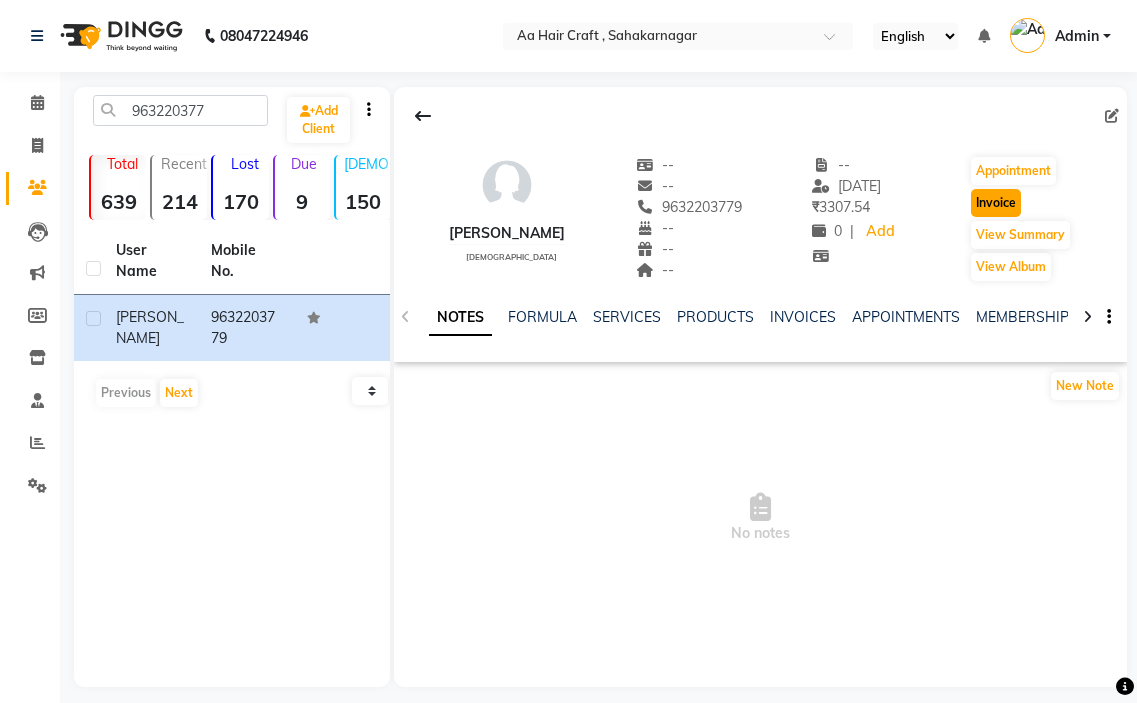 click on "Invoice" 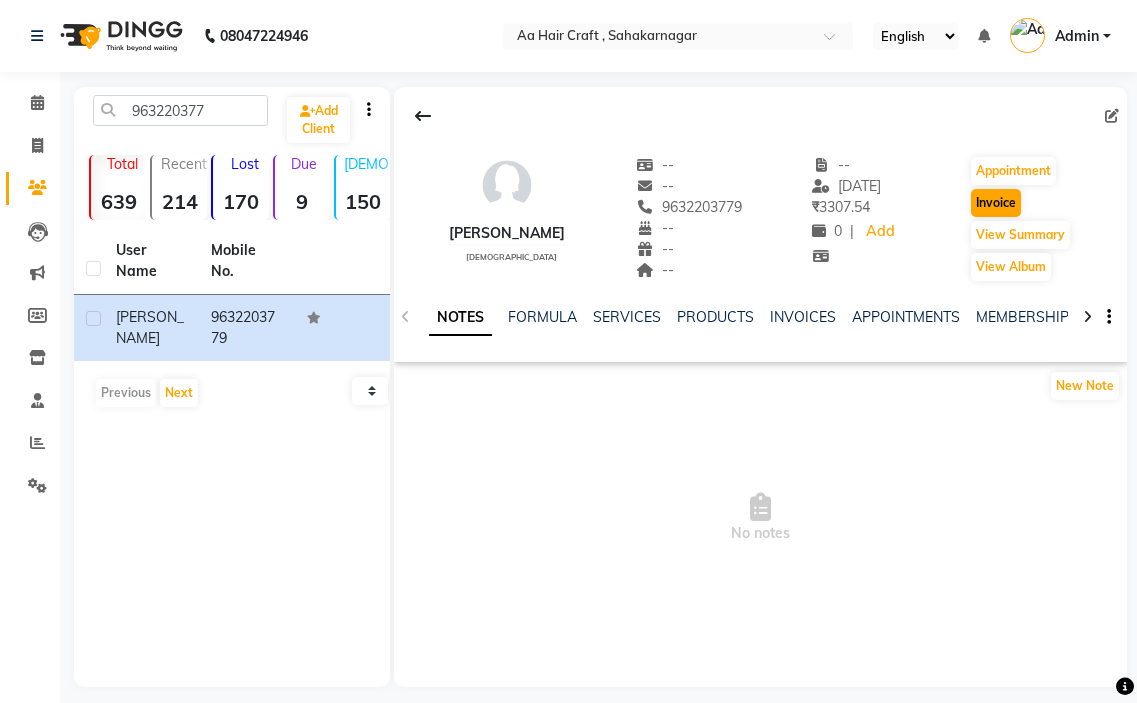 select on "service" 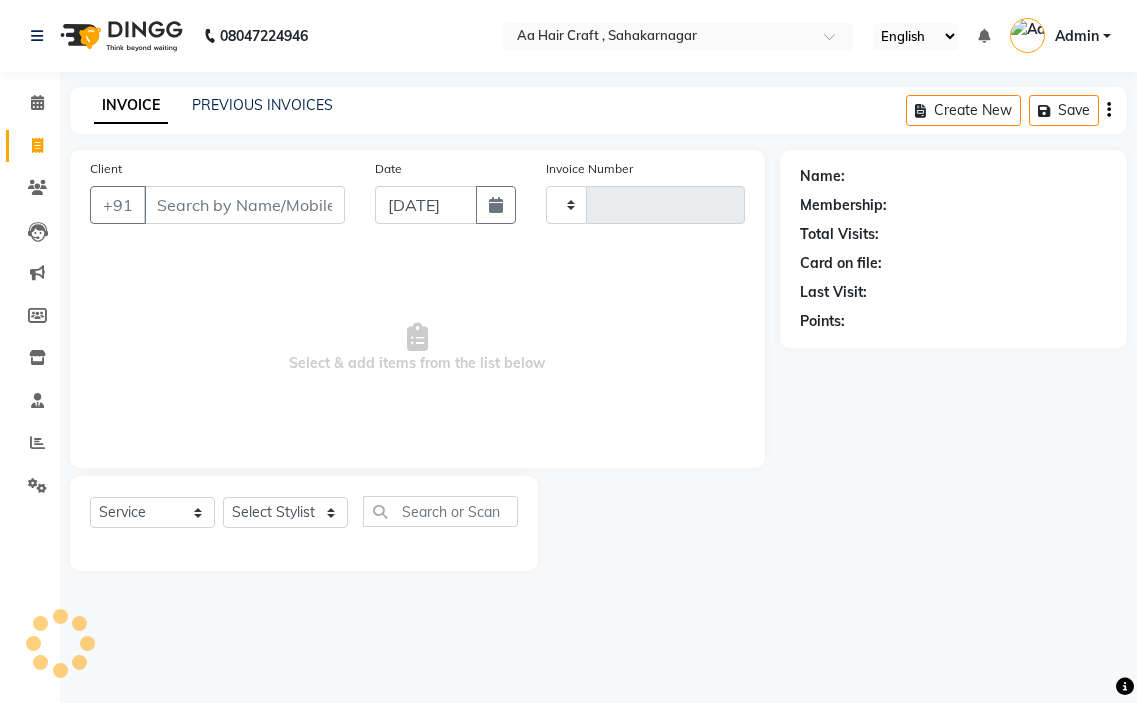 type on "0370" 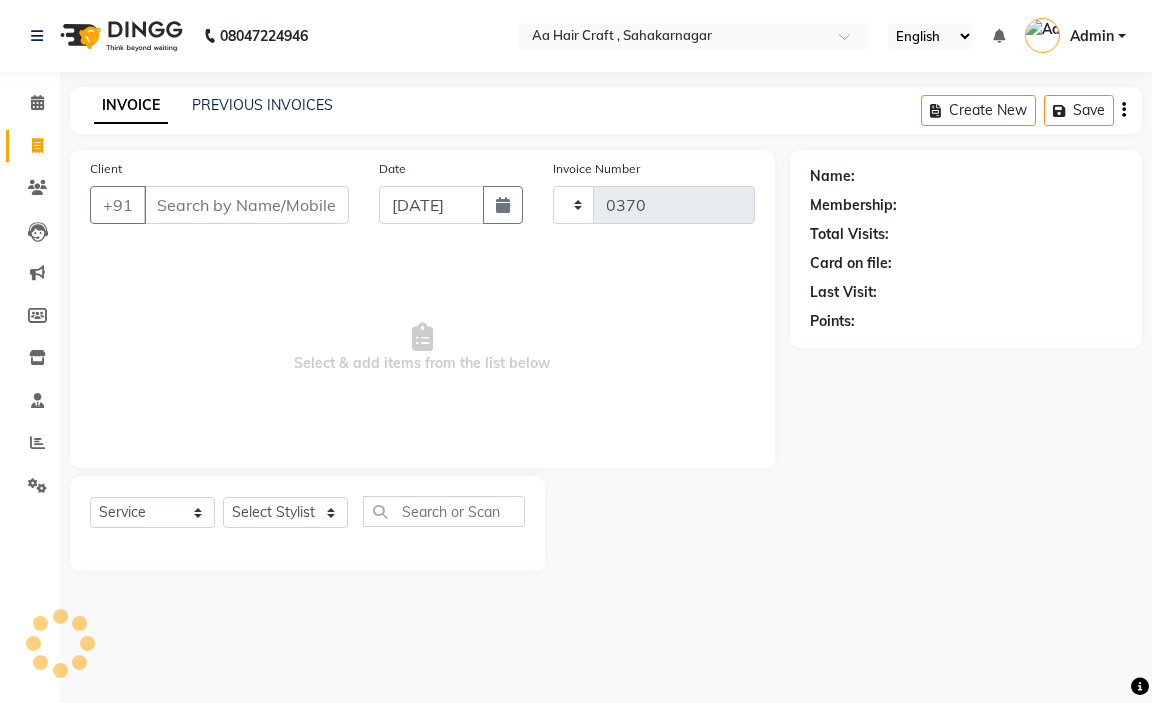 select on "6074" 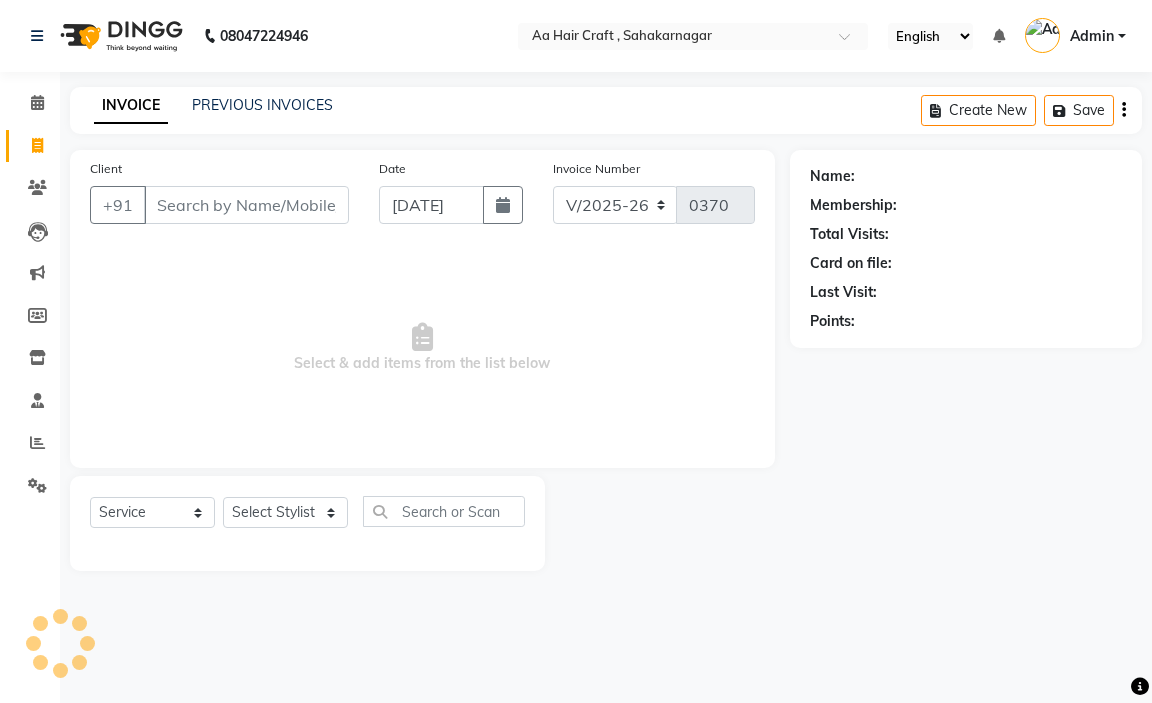 type on "9632203779" 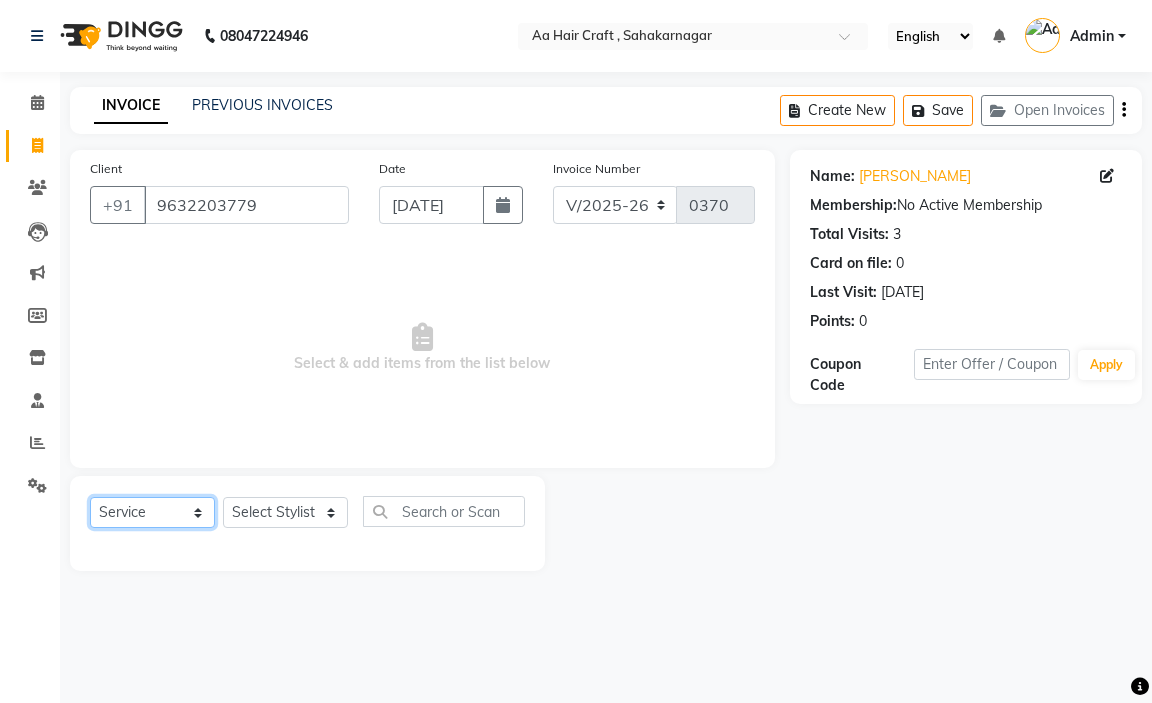 click on "Select  Service  Product  Membership  Package Voucher Prepaid Gift Card" 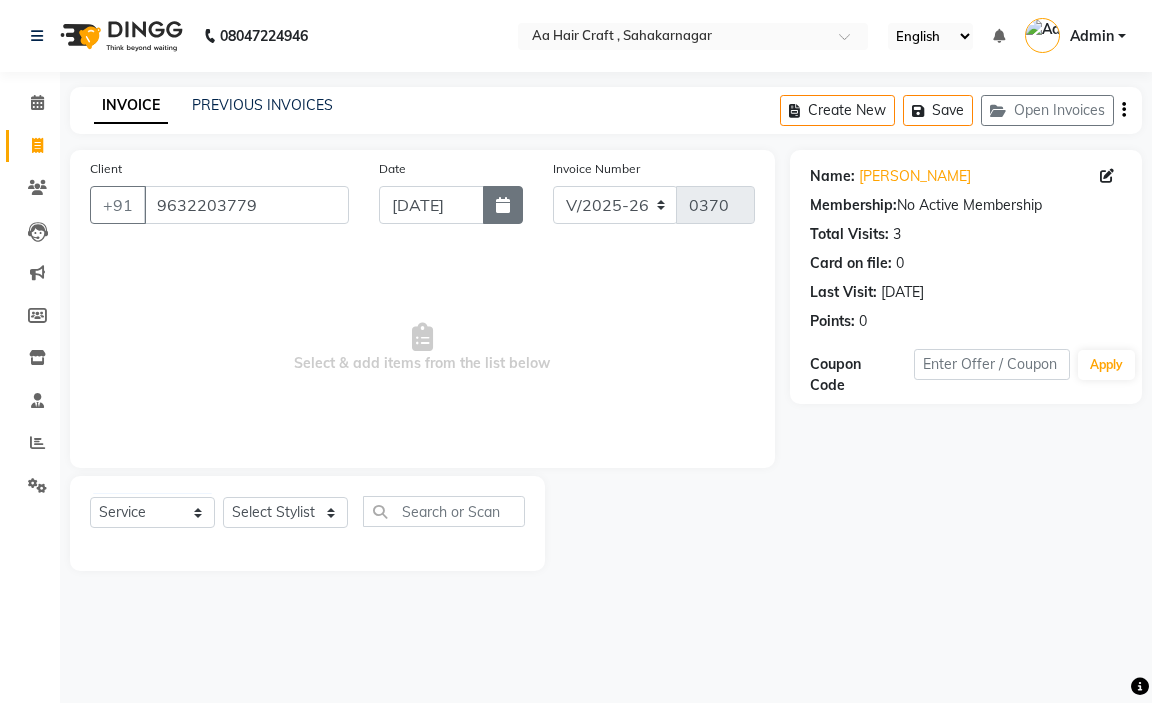 click 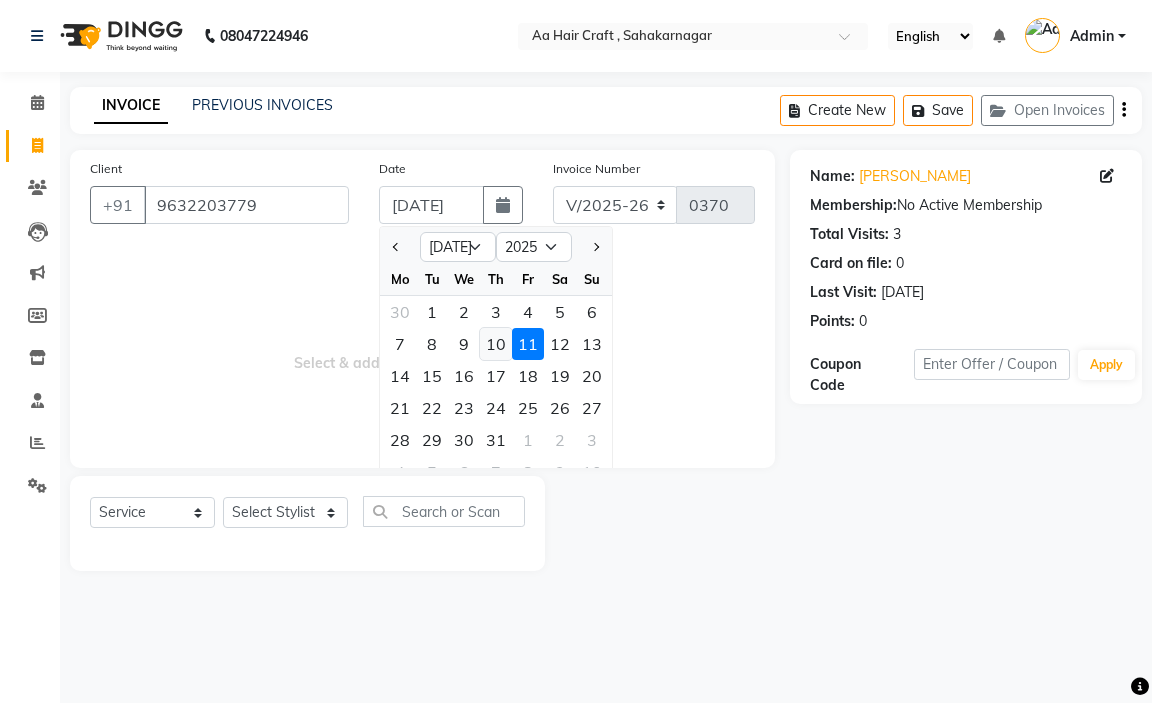click on "10" 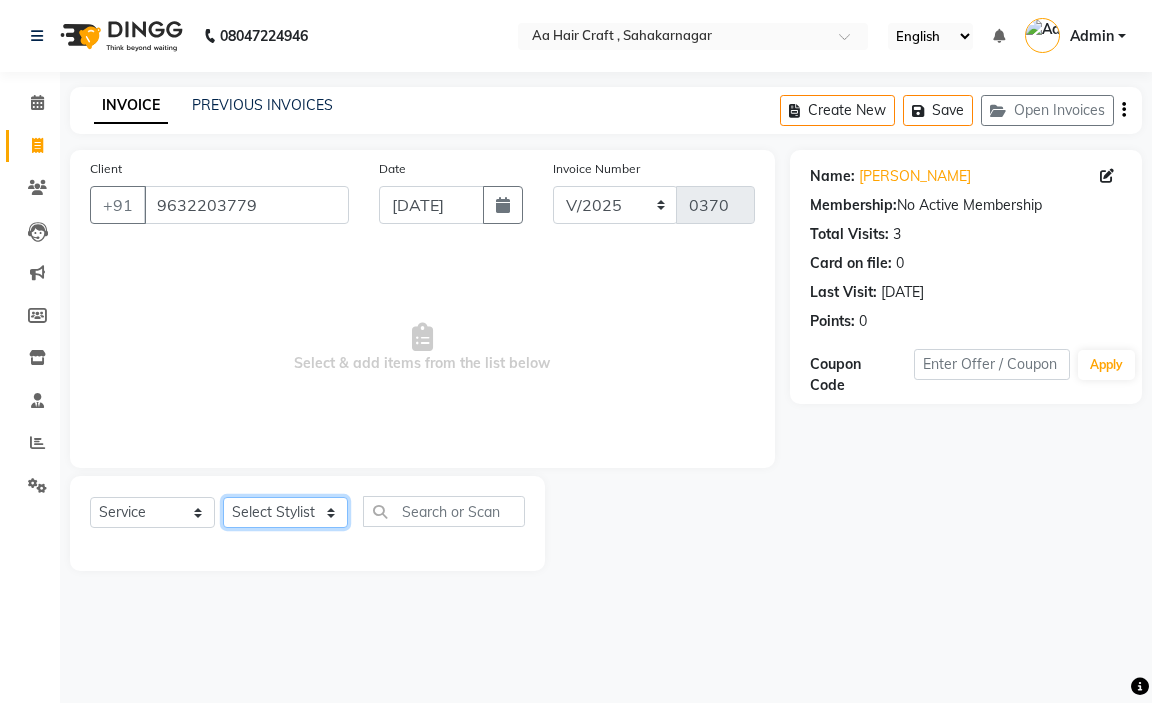 click on "Select Stylist amir hair stylish [PERSON_NAME] pooja beautycian [PERSON_NAME] beautycian Rekha [PERSON_NAME] [PERSON_NAME] beauty and hair" 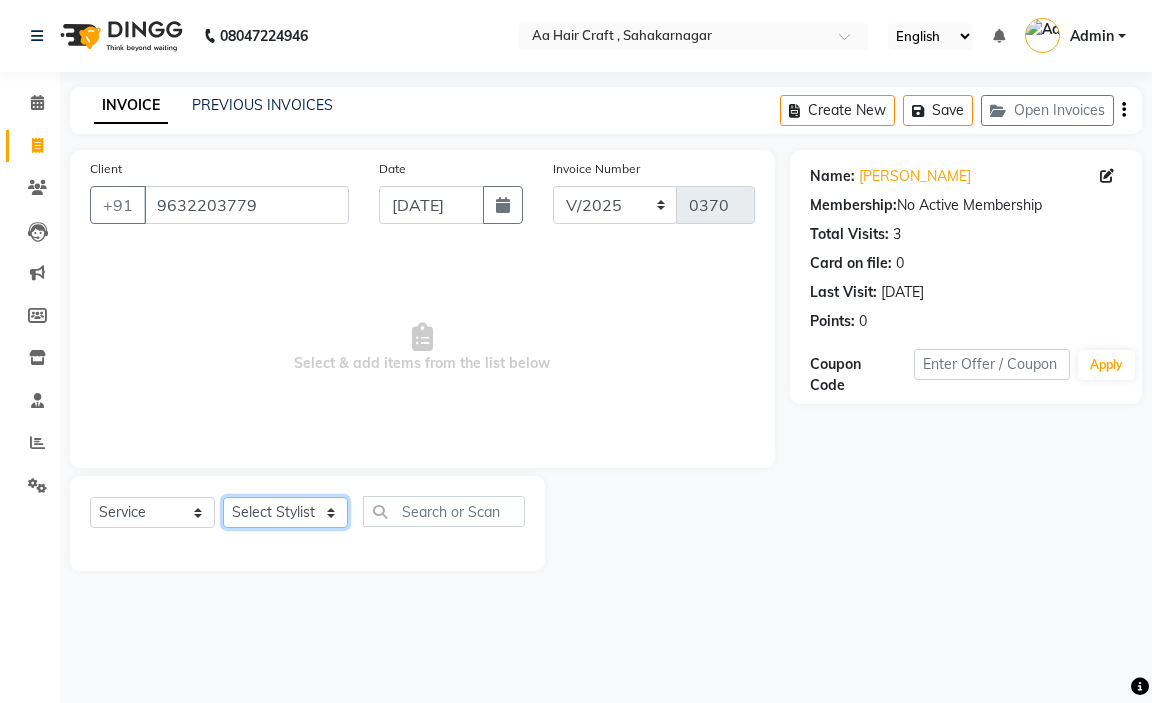 select on "44977" 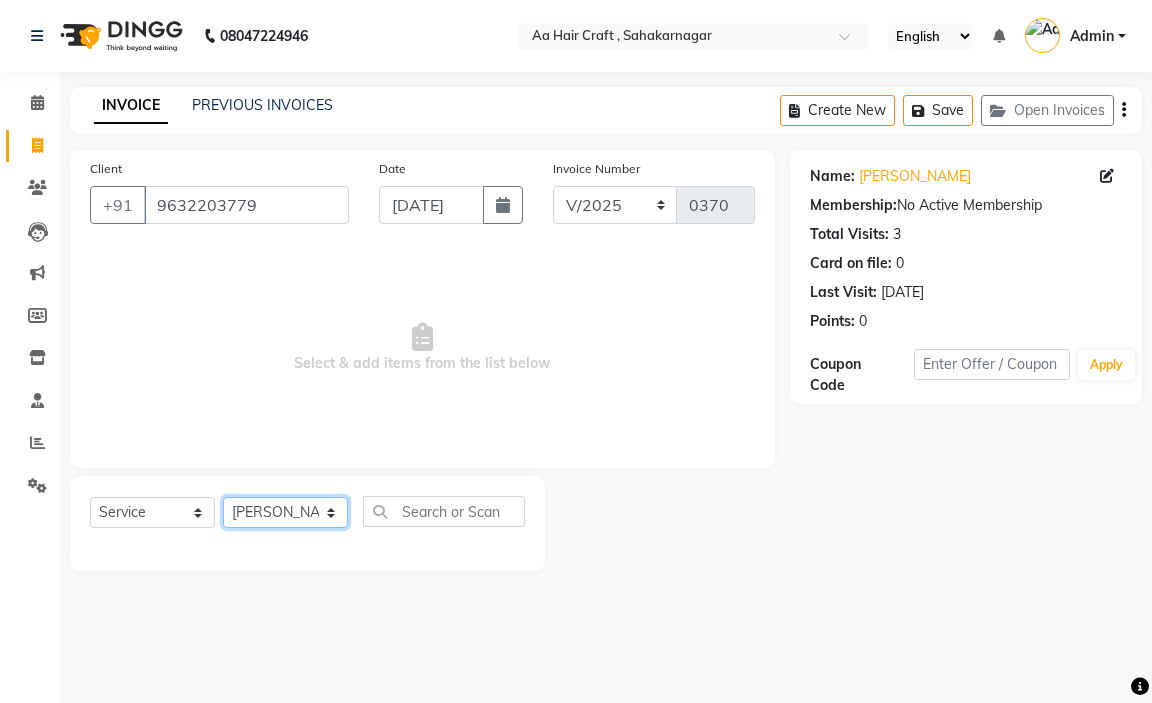 click on "Select Stylist amir hair stylish [PERSON_NAME] pooja beautycian [PERSON_NAME] beautycian Rekha [PERSON_NAME] [PERSON_NAME] beauty and hair" 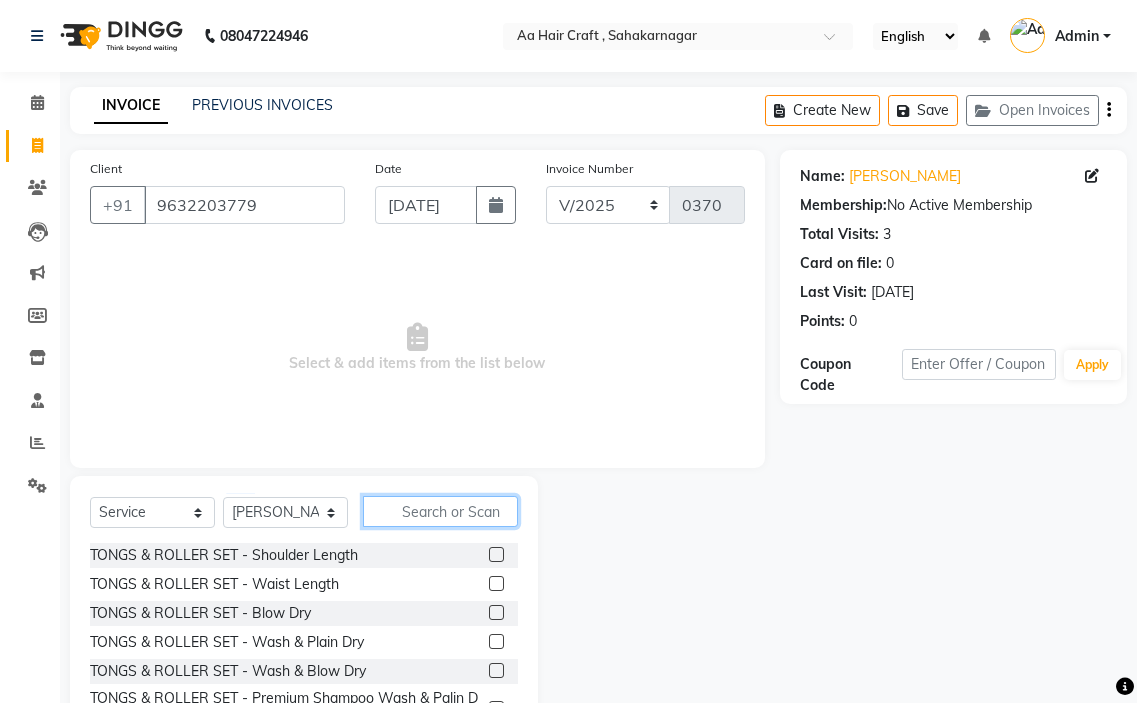drag, startPoint x: 434, startPoint y: 506, endPoint x: 455, endPoint y: 485, distance: 29.698484 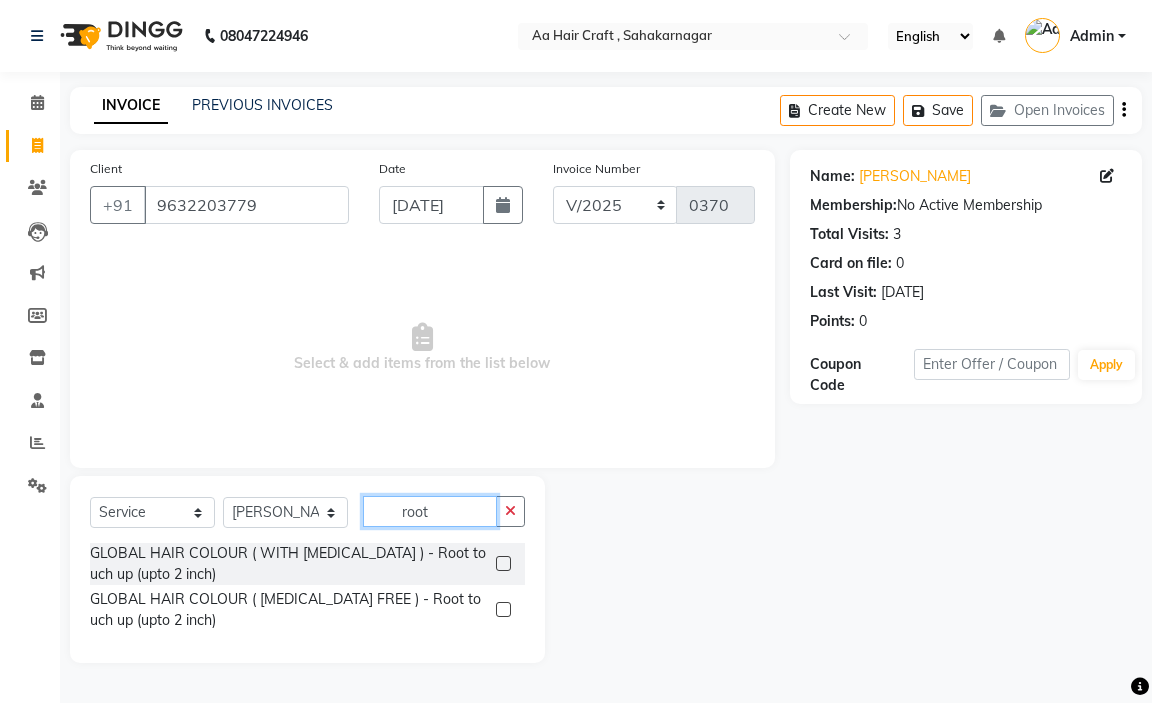 type on "root" 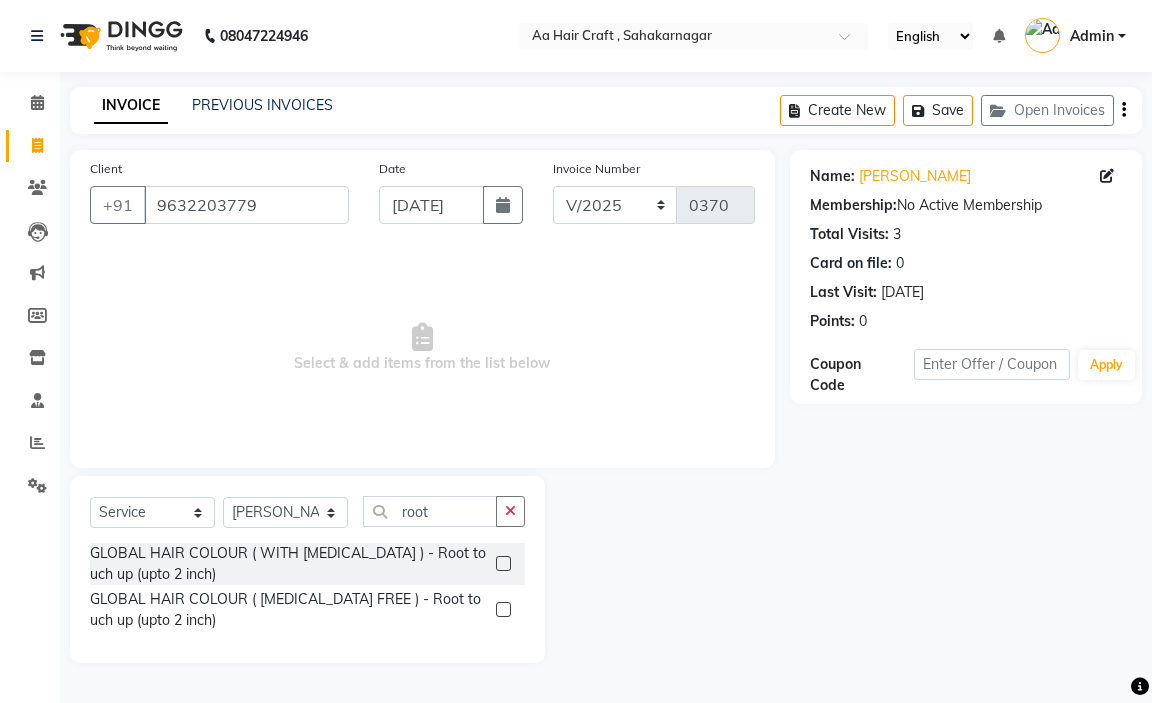 drag, startPoint x: 500, startPoint y: 568, endPoint x: 503, endPoint y: 511, distance: 57.07889 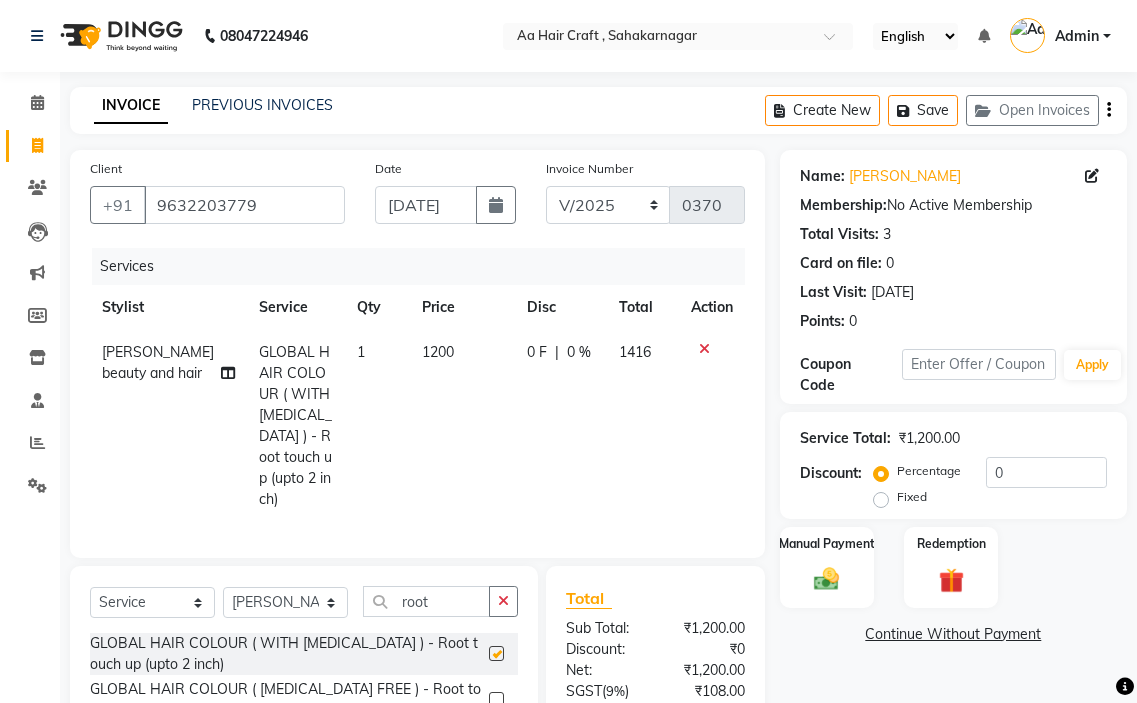 checkbox on "false" 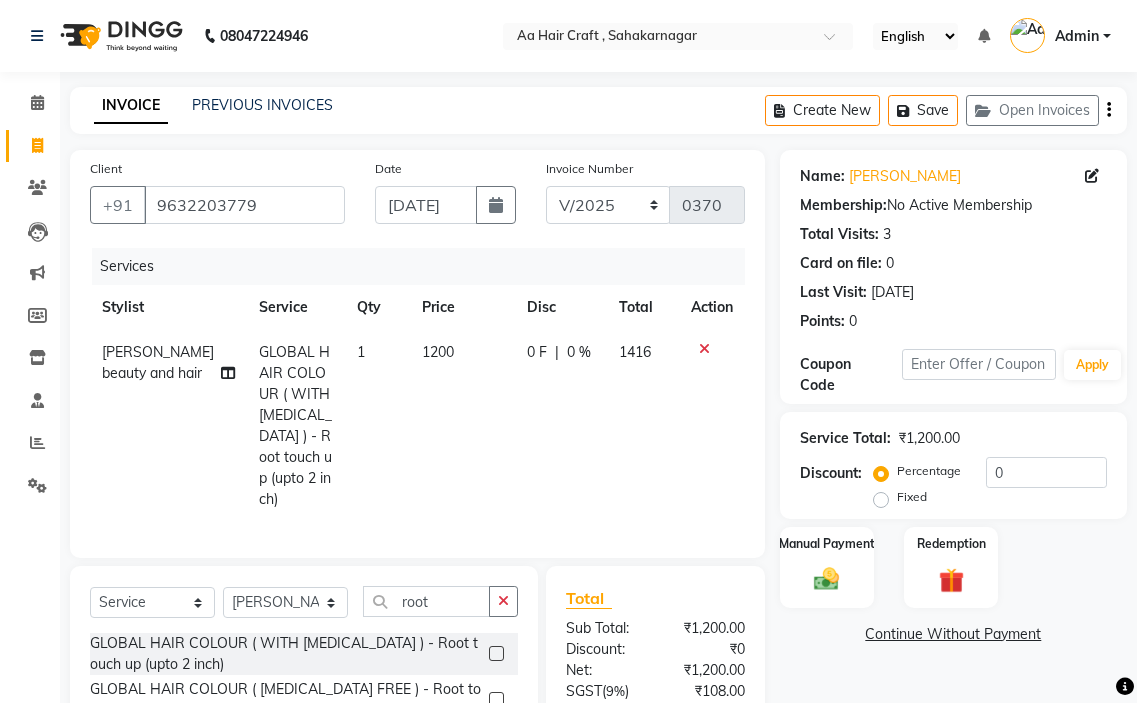 click on "1200" 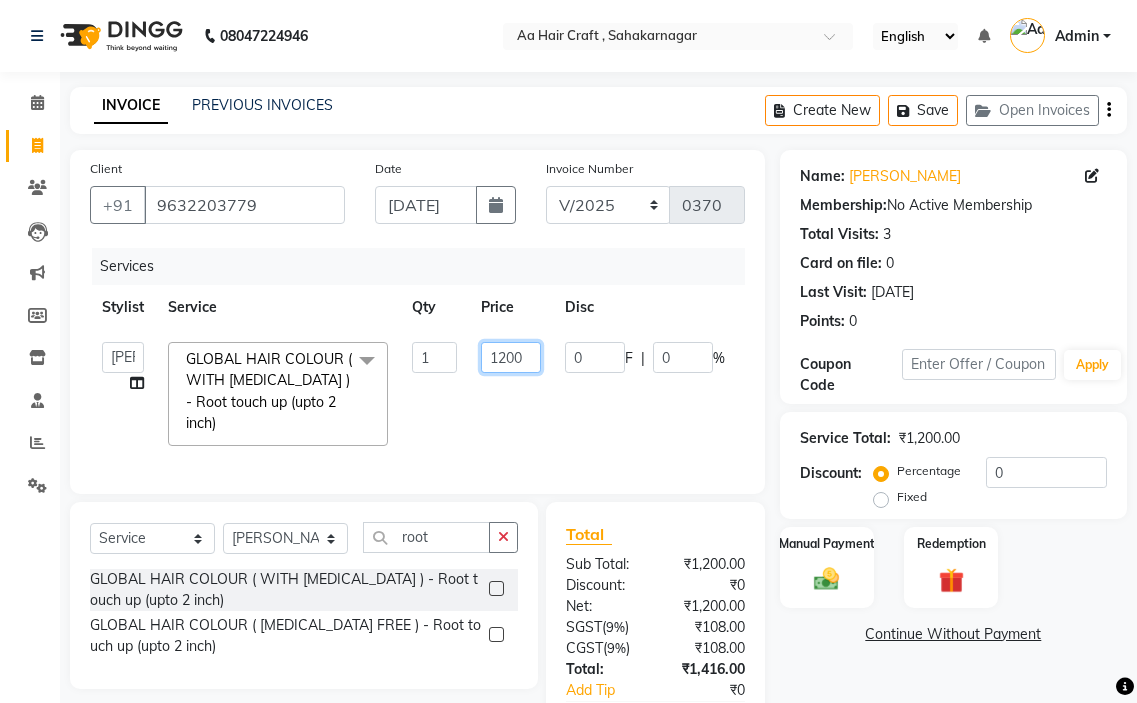 click on "1200" 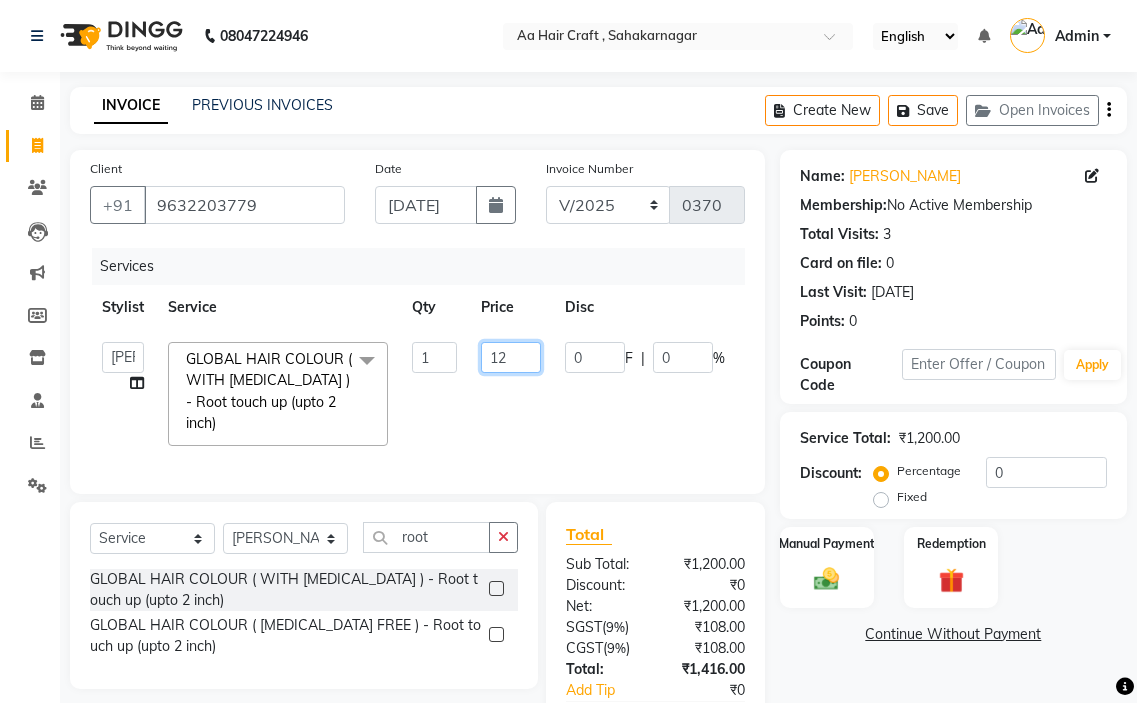 type on "1" 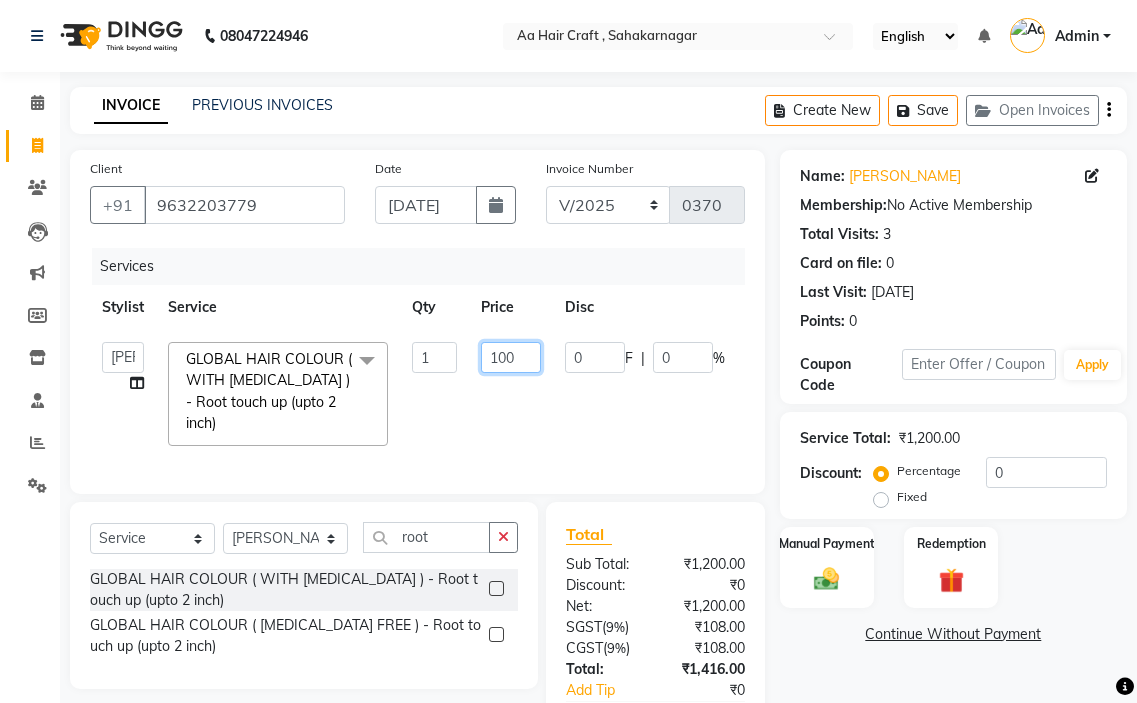 type on "1000" 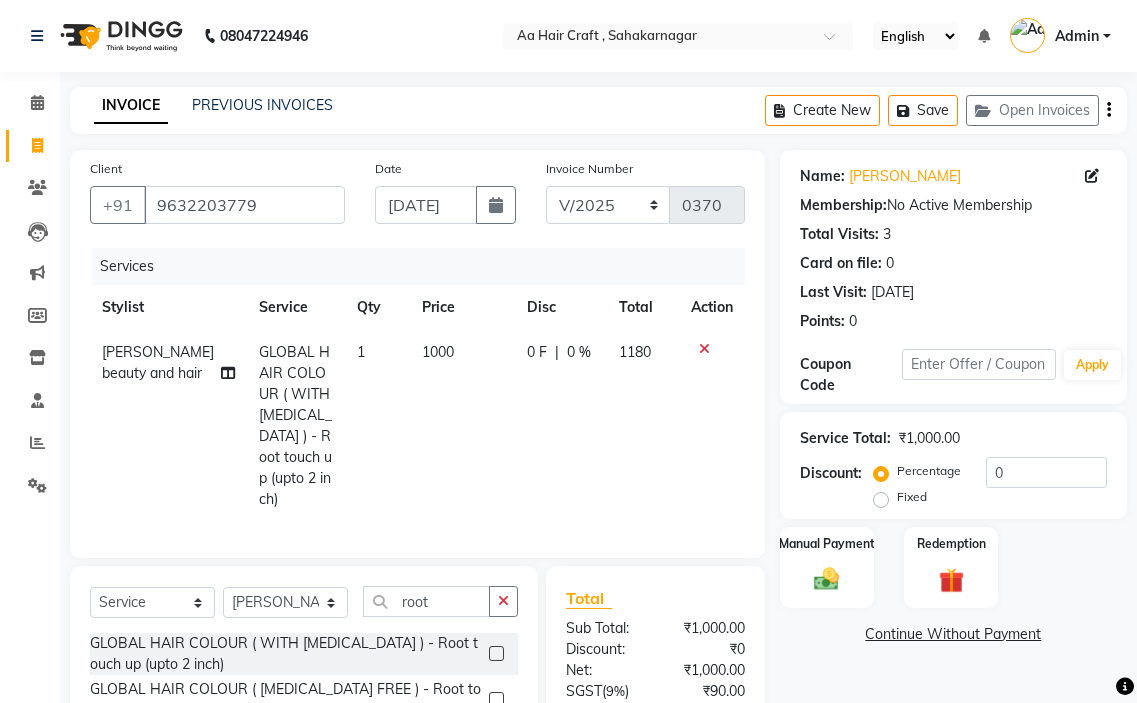 click on "0 F | 0 %" 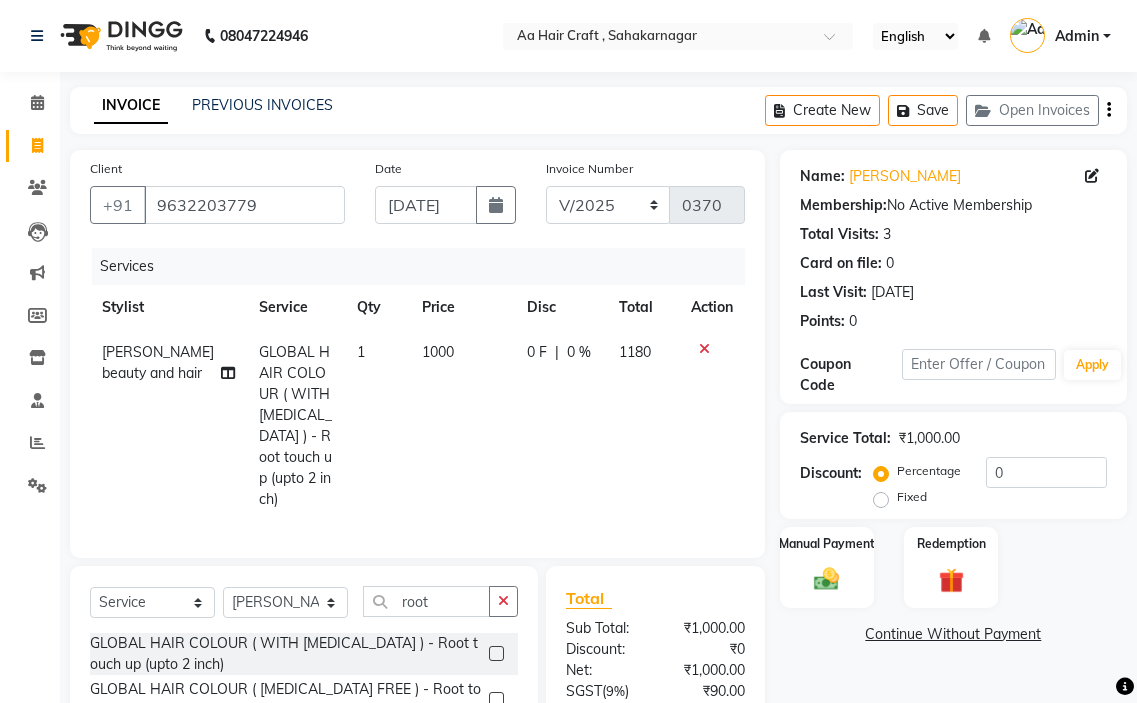 select on "44977" 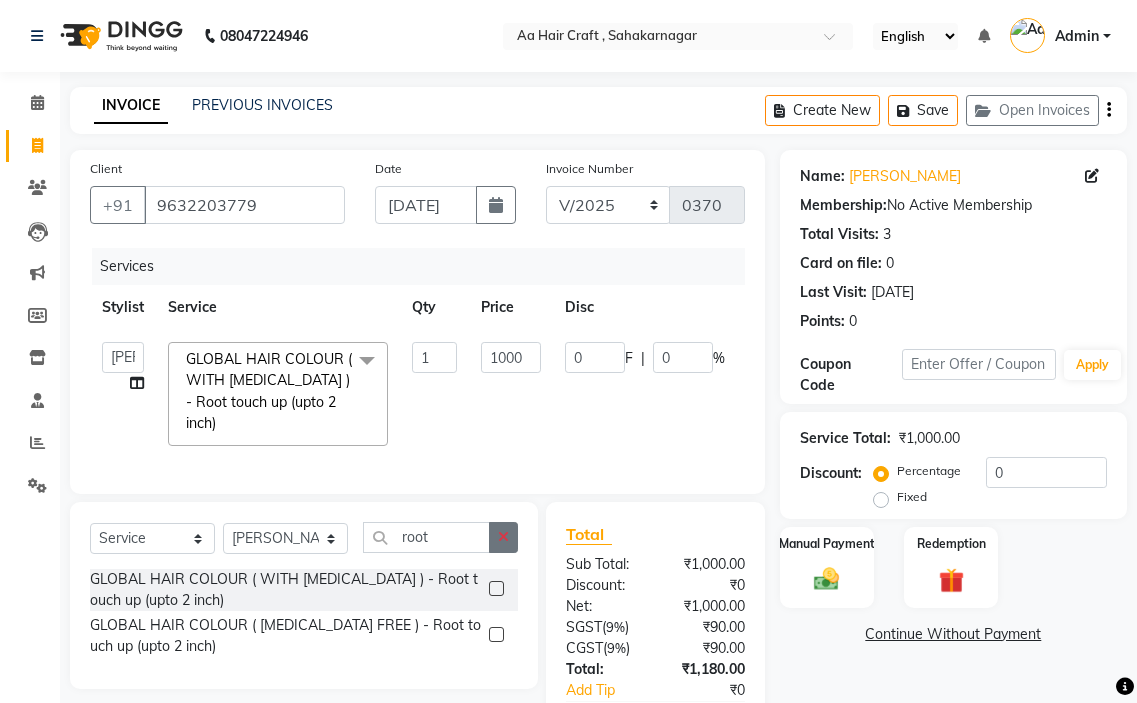 click 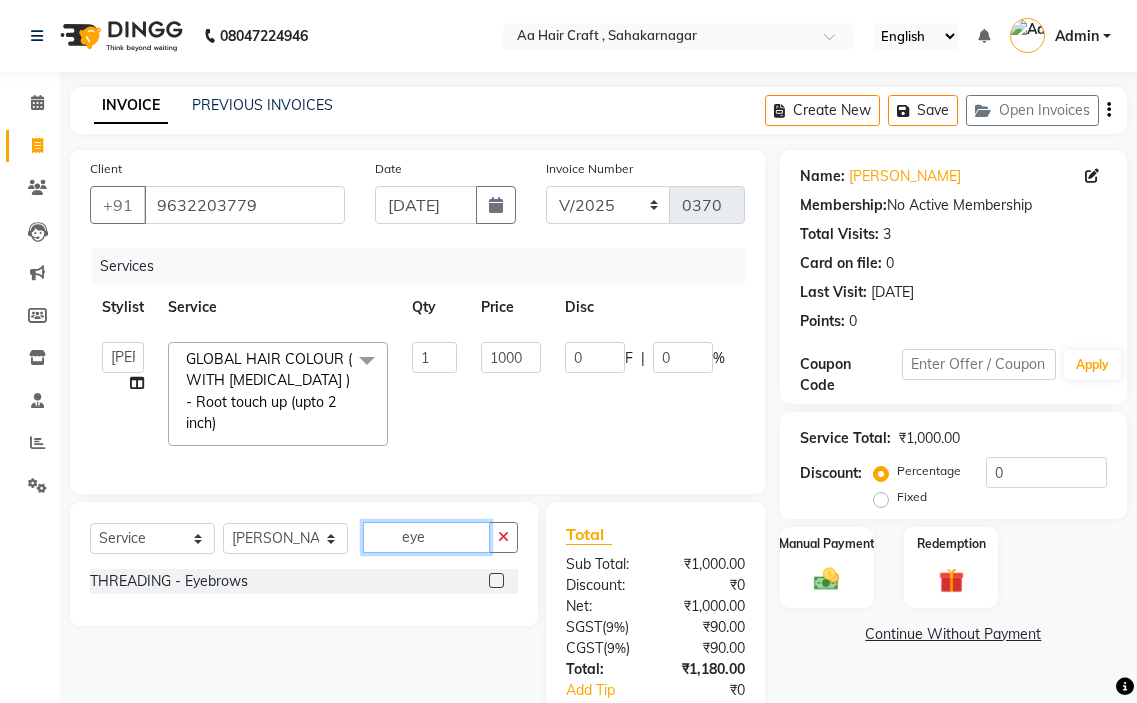 type on "eye" 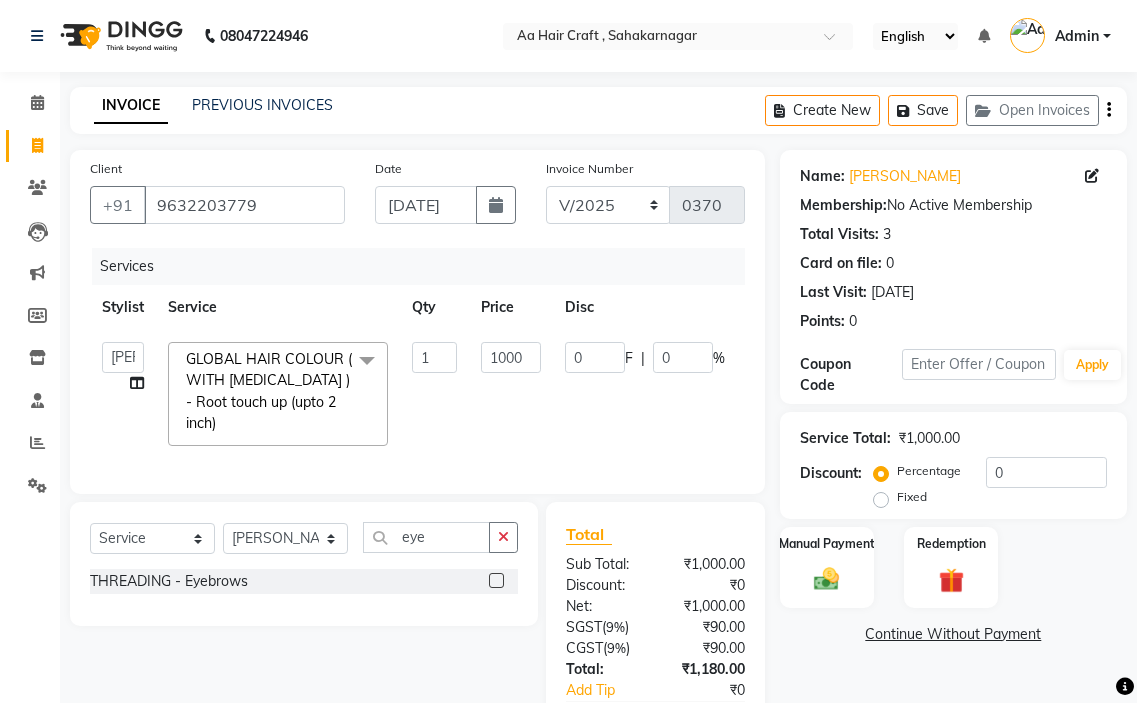 click 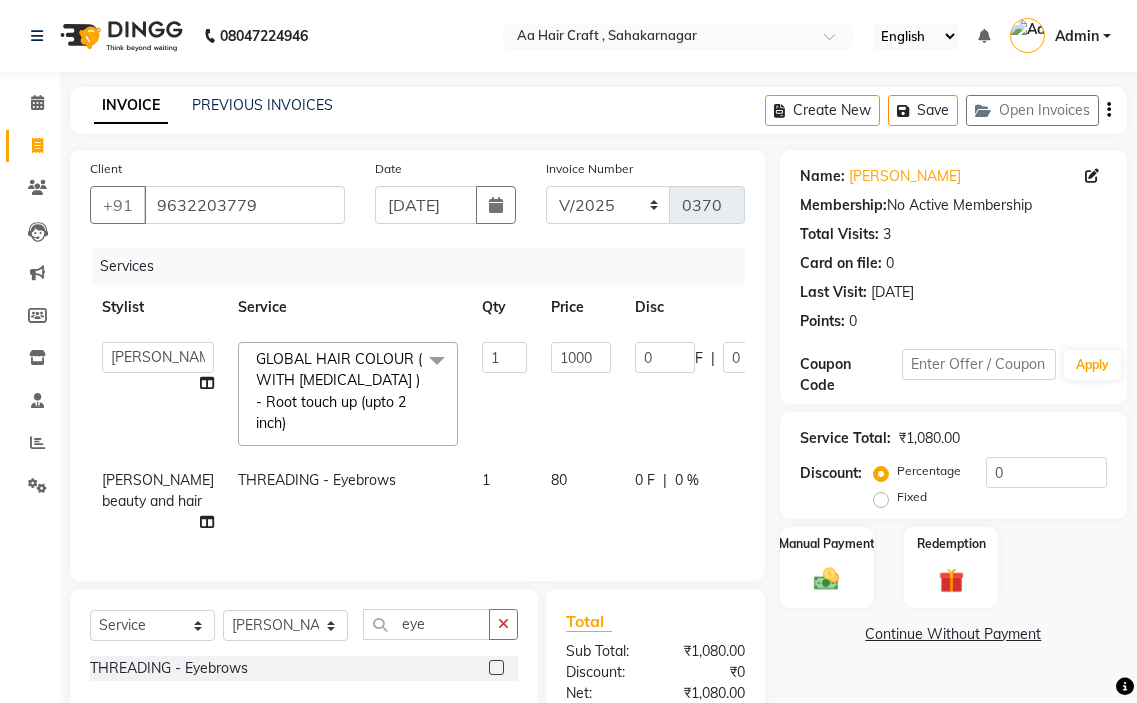click 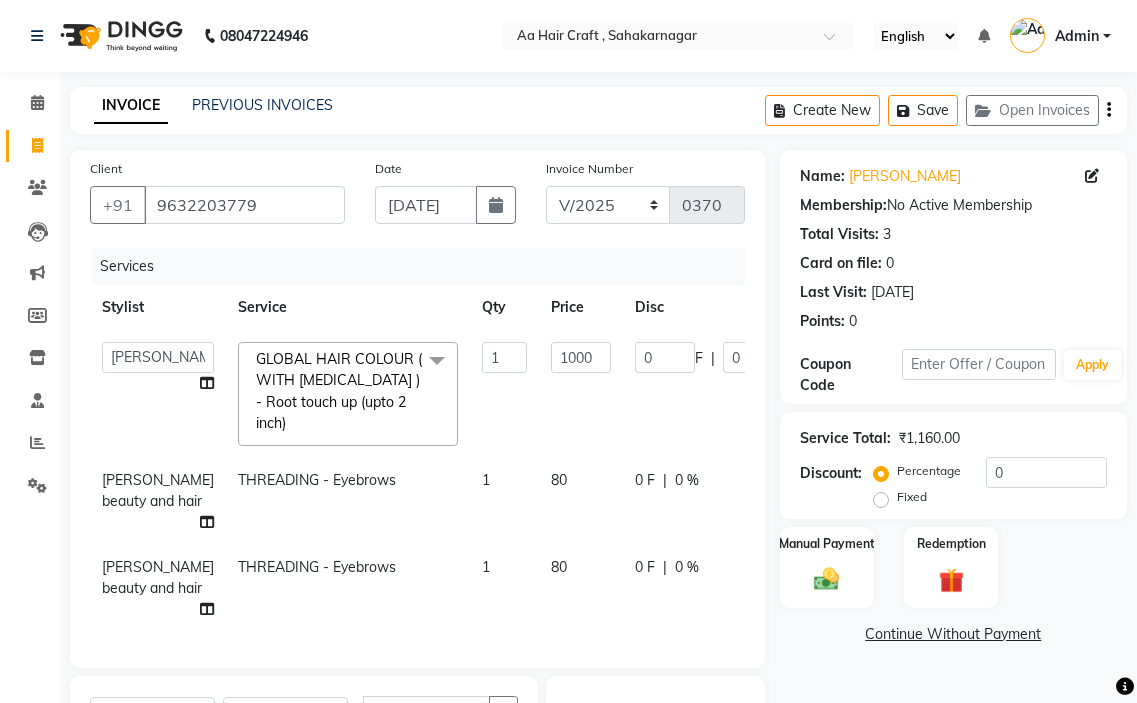 checkbox on "false" 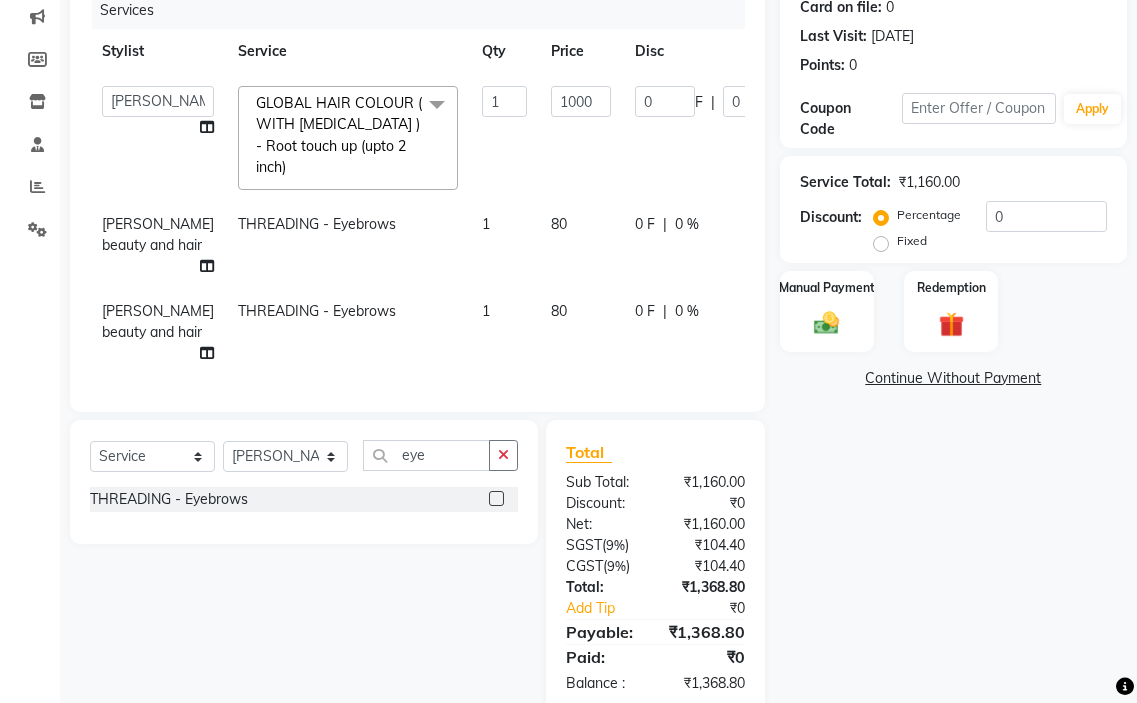 scroll, scrollTop: 300, scrollLeft: 0, axis: vertical 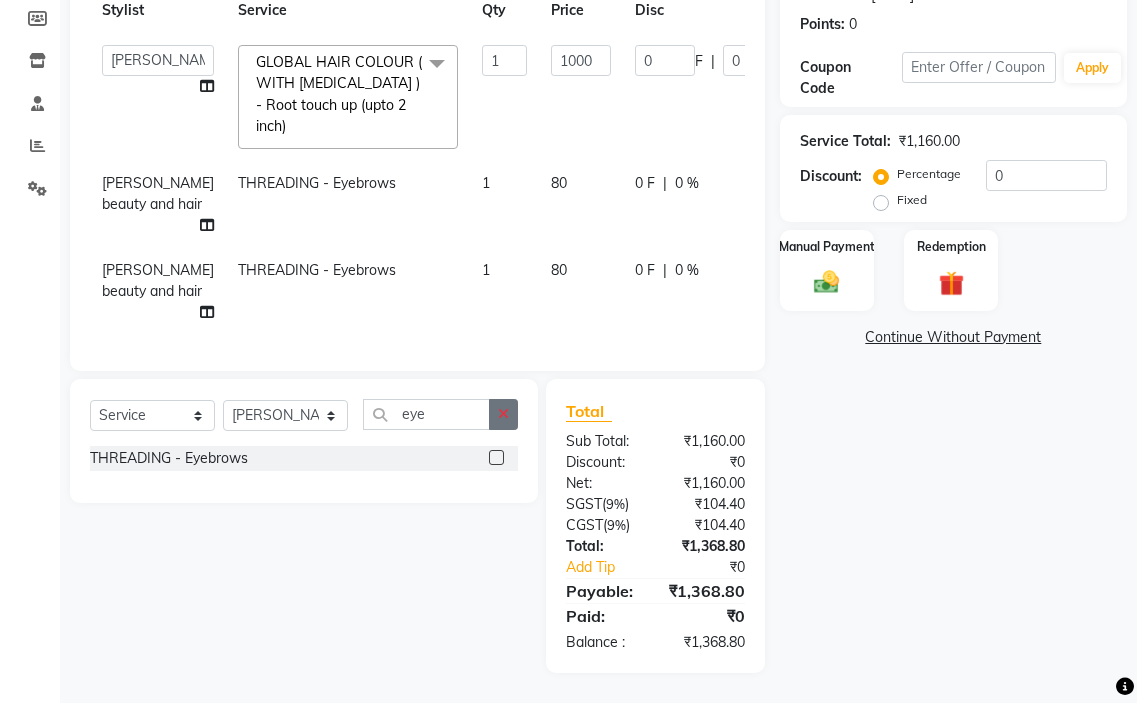 click 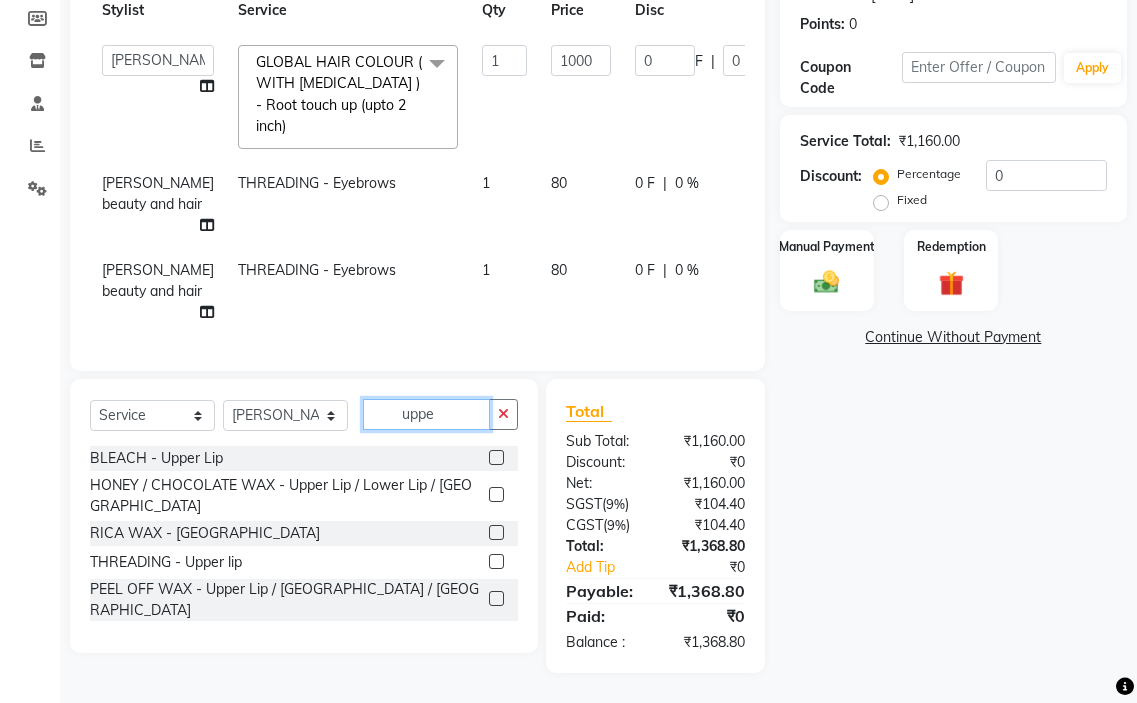 type on "uppe" 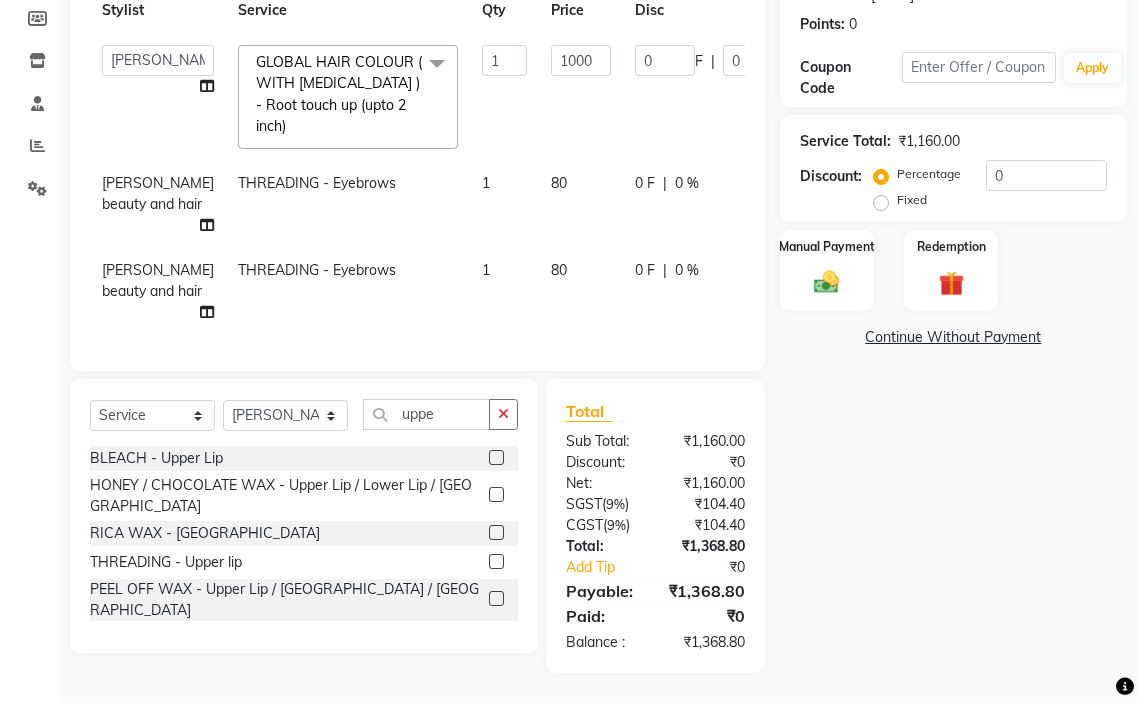 click 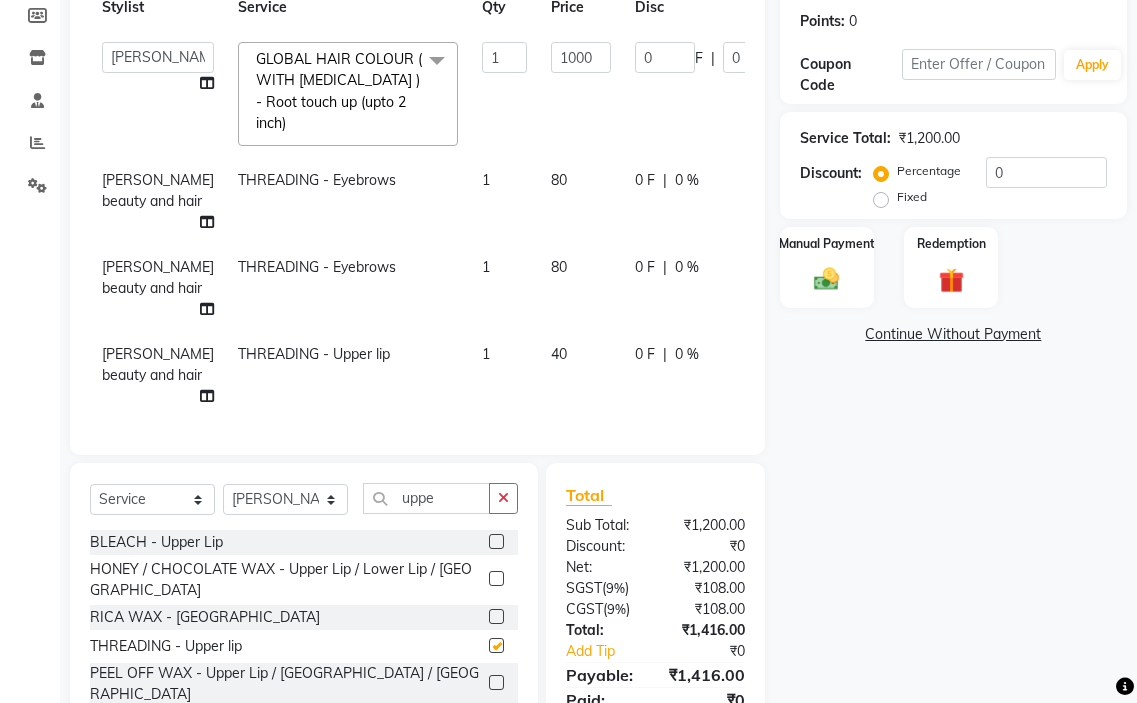checkbox on "false" 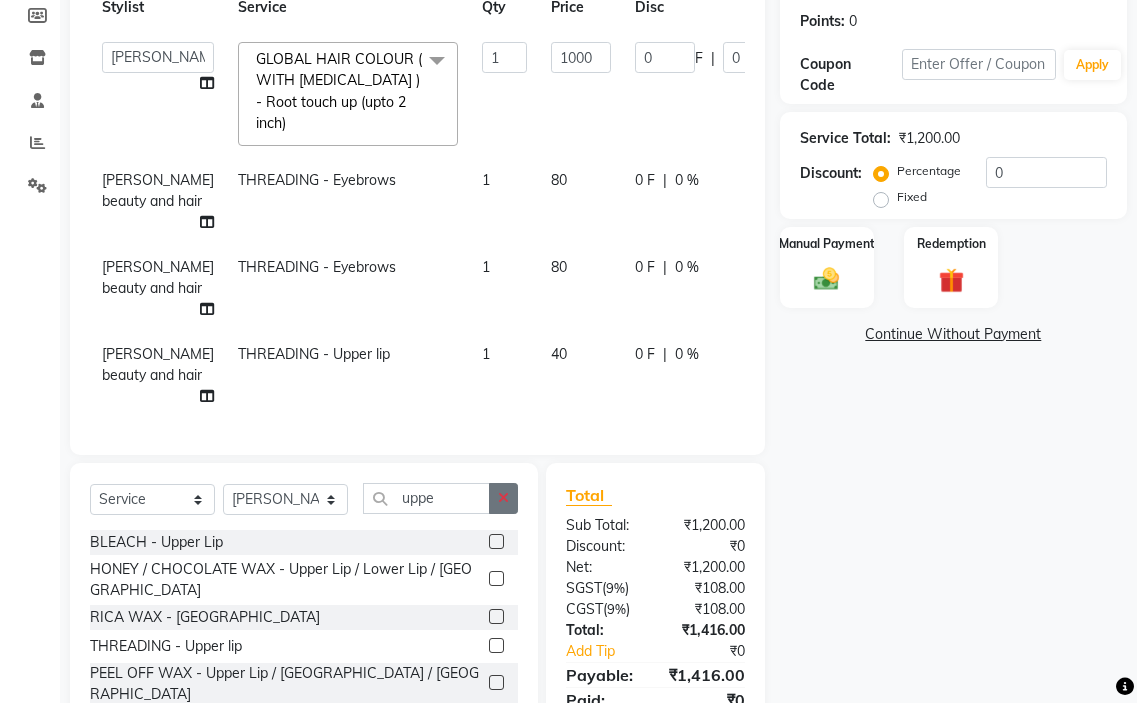 click 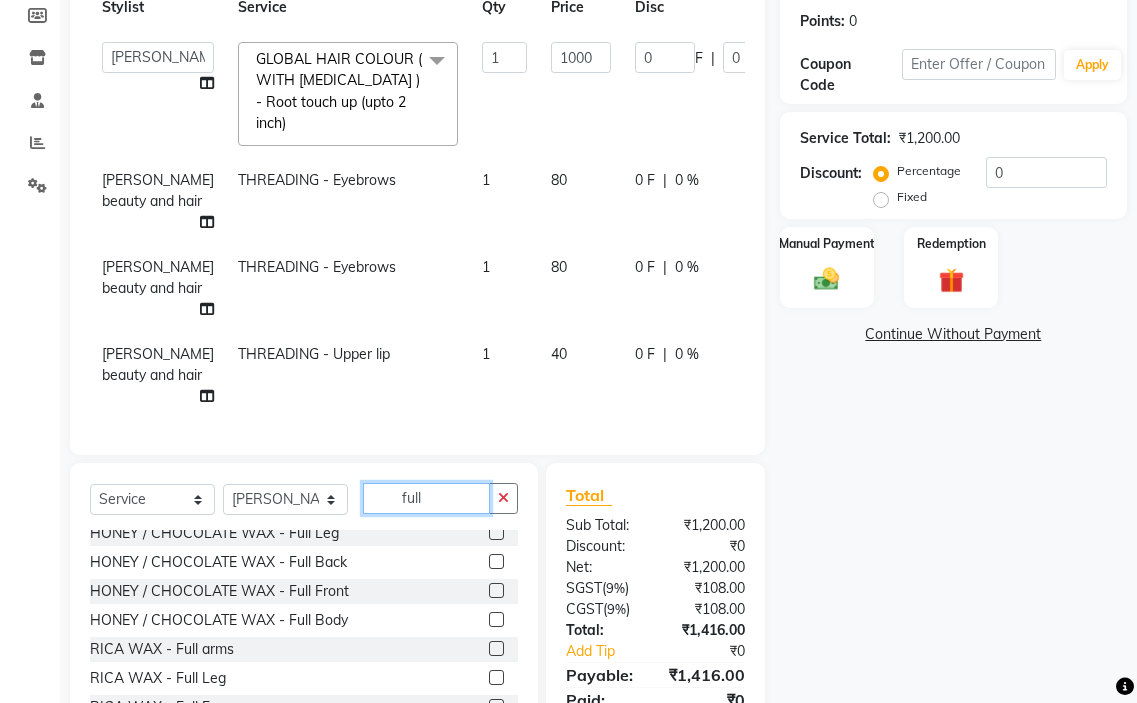 scroll, scrollTop: 300, scrollLeft: 0, axis: vertical 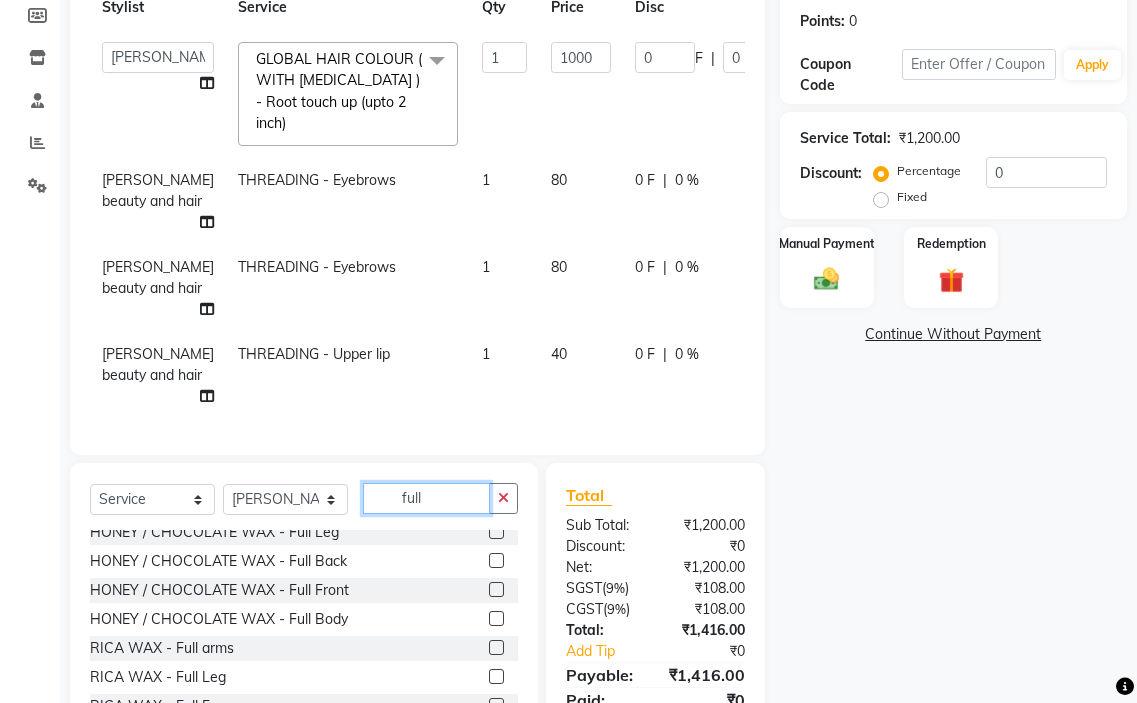 type on "full" 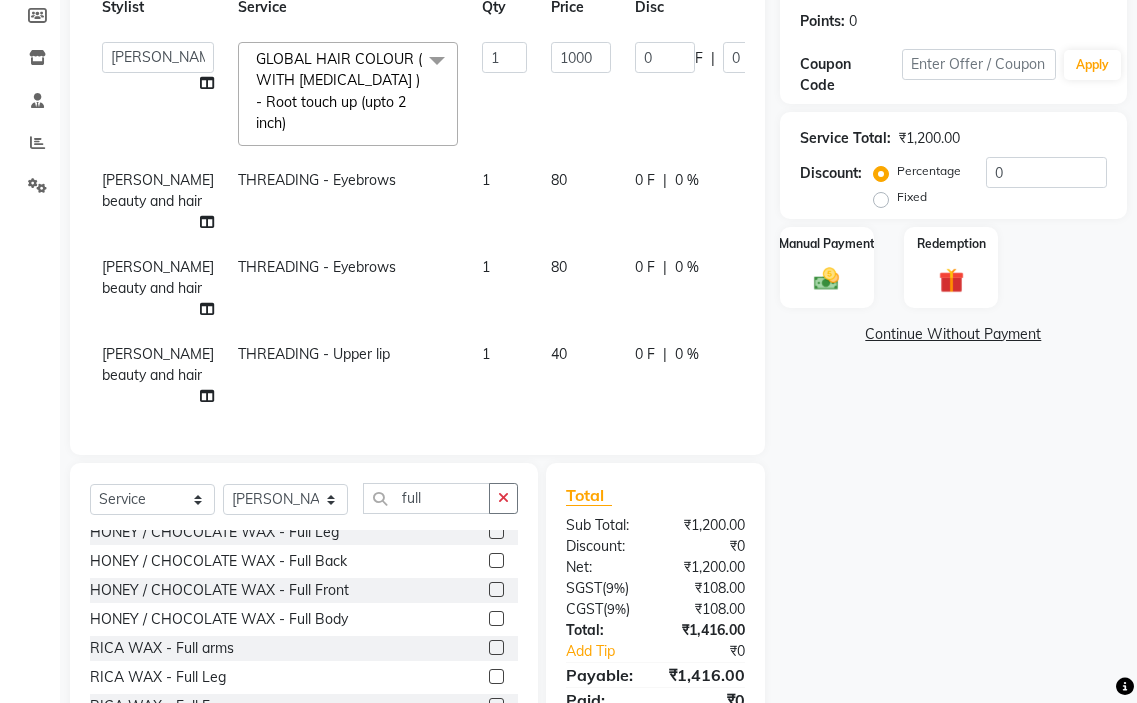 click 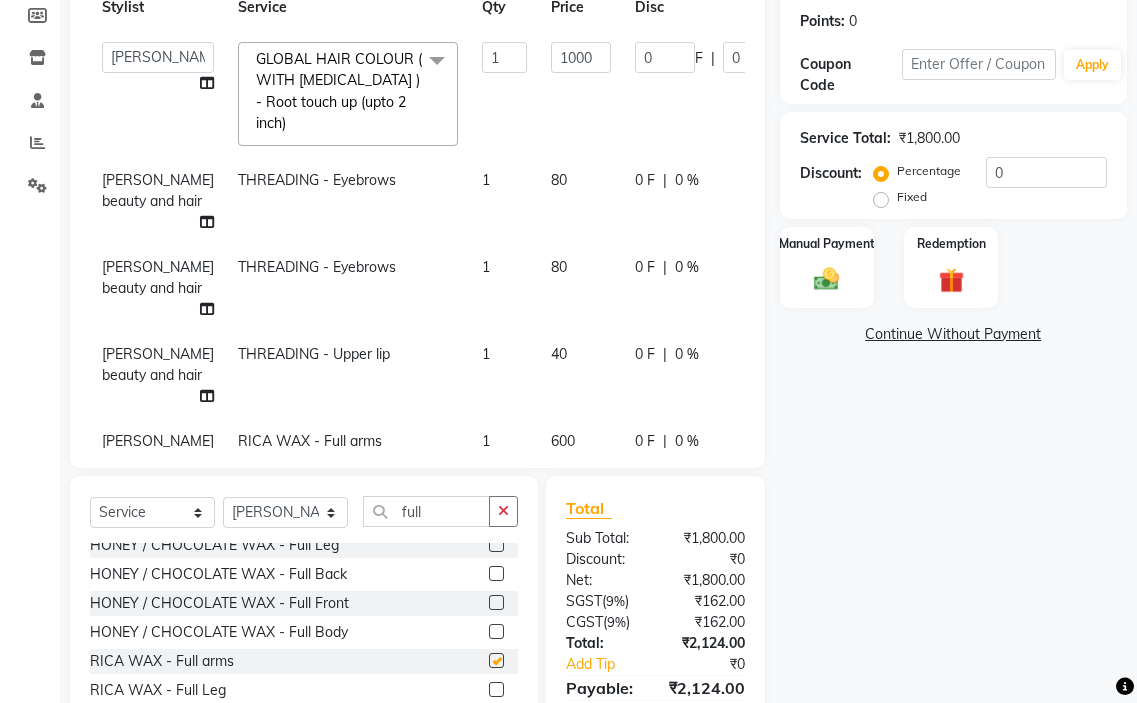 checkbox on "false" 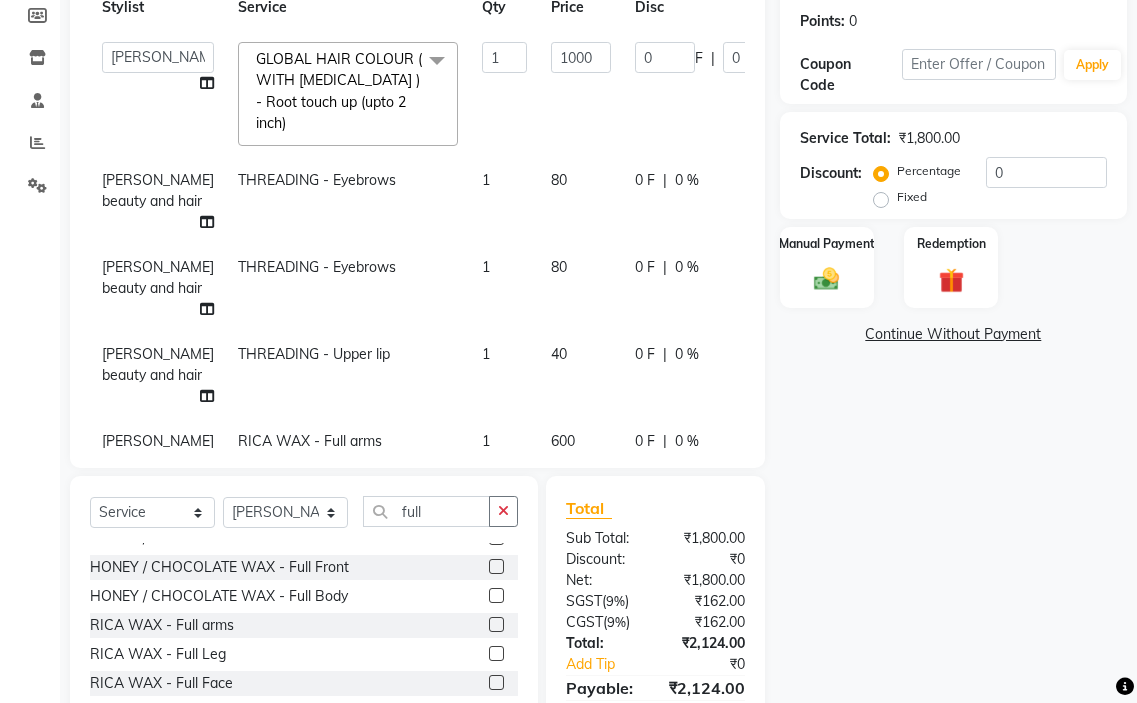 scroll, scrollTop: 380, scrollLeft: 0, axis: vertical 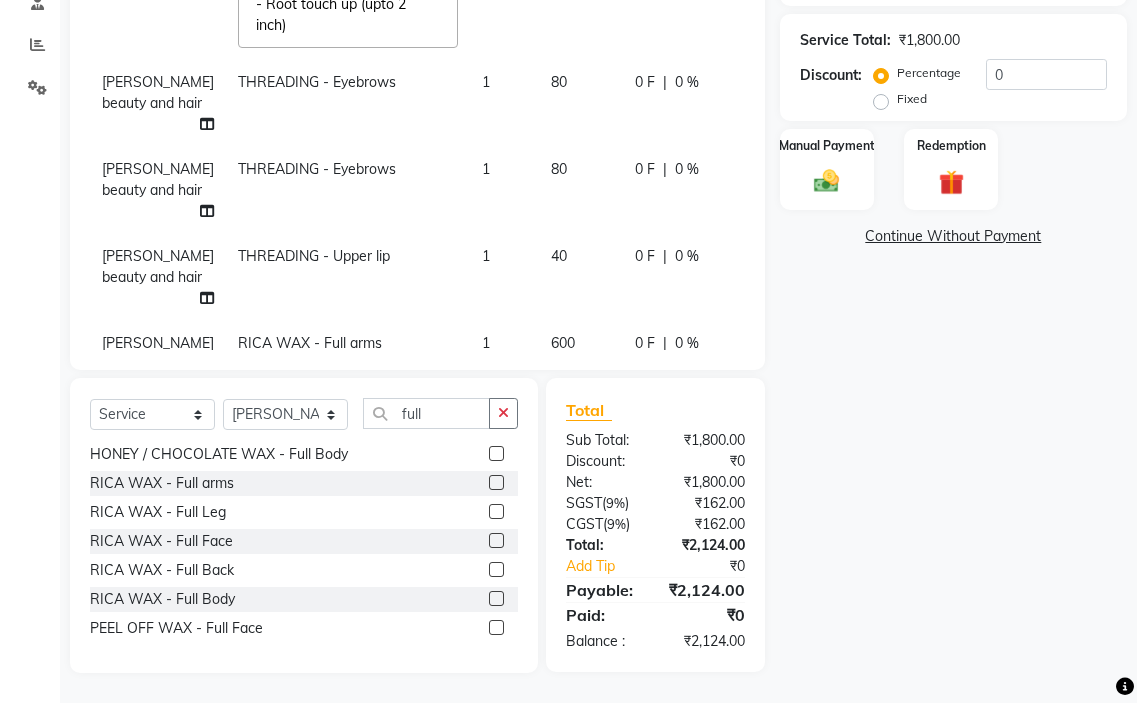 click 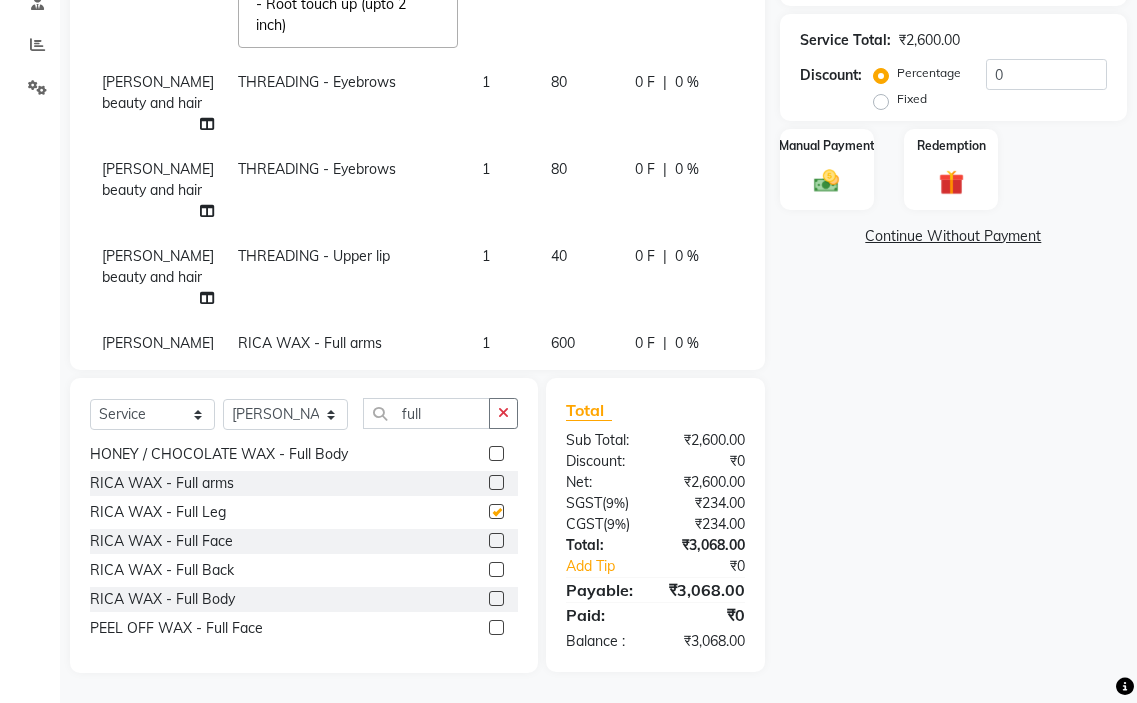 checkbox on "false" 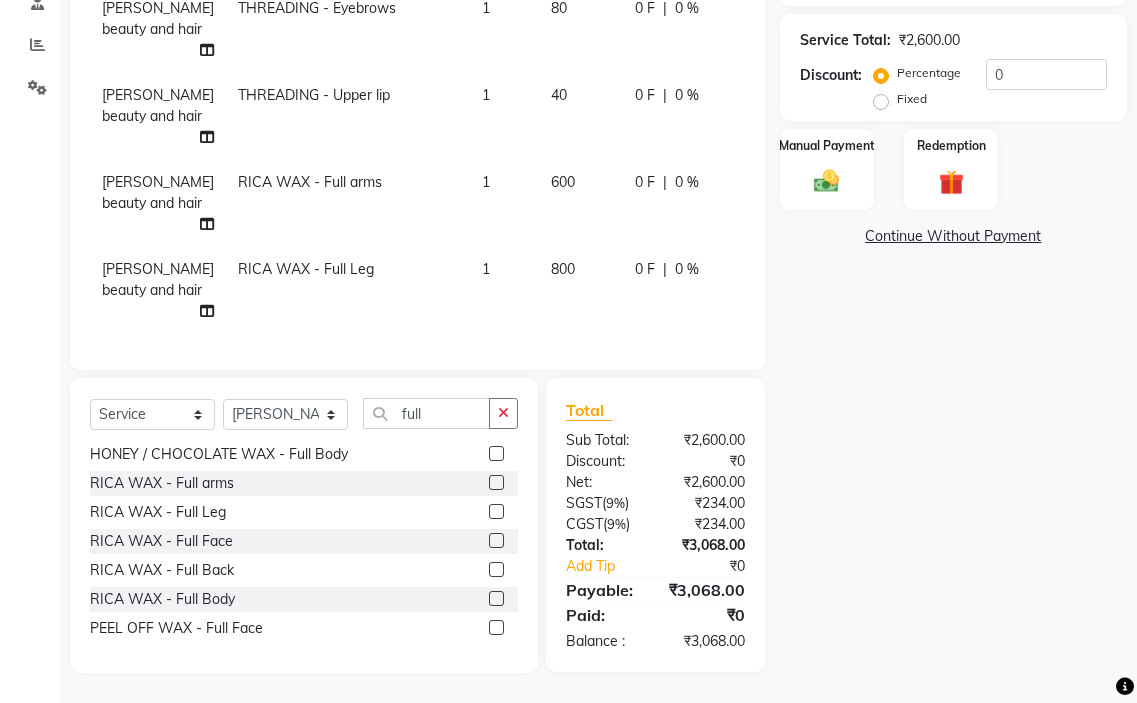 scroll, scrollTop: 259, scrollLeft: 0, axis: vertical 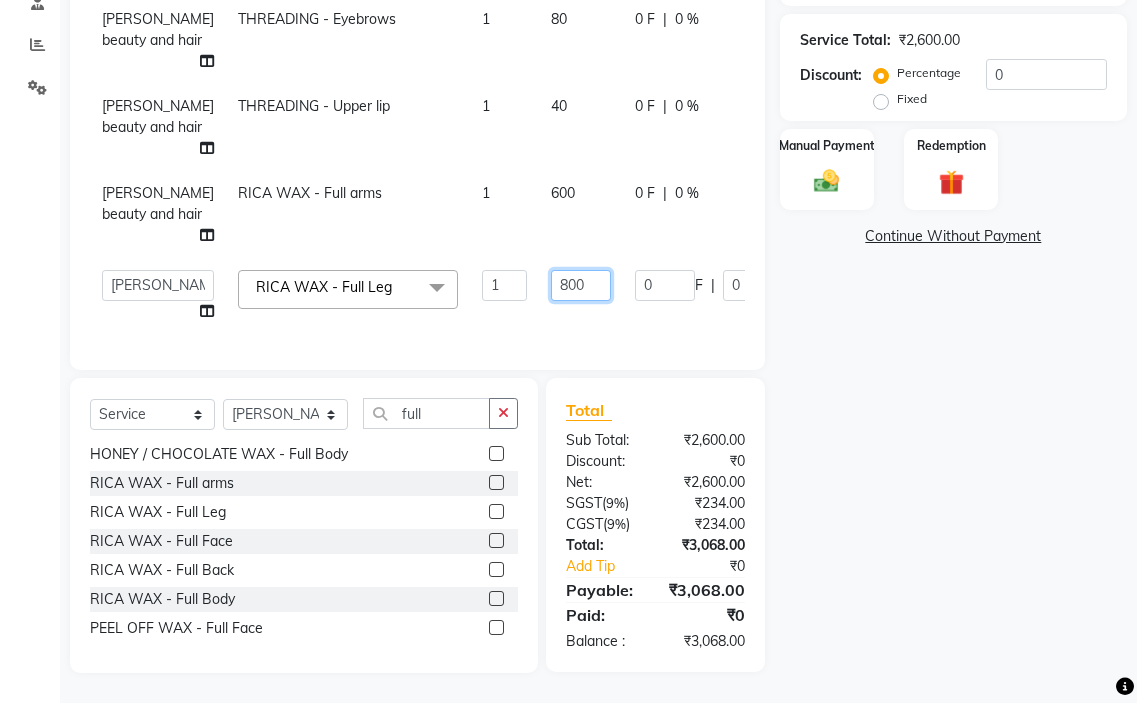 click on "800" 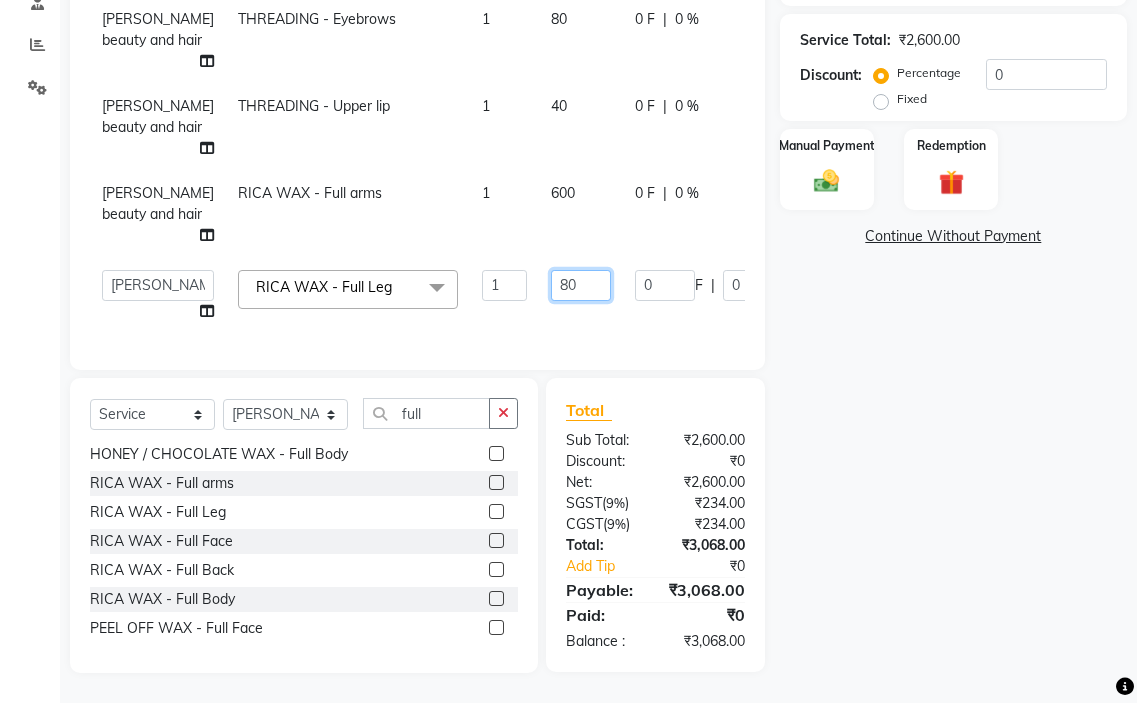 type on "8" 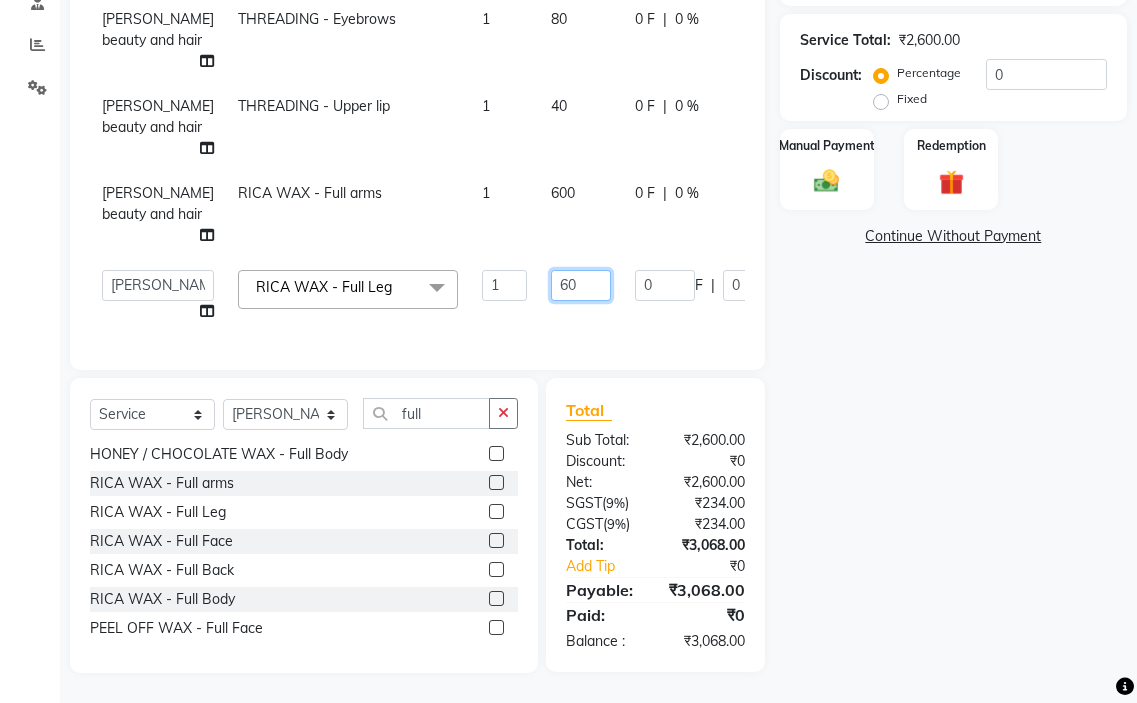 type on "600" 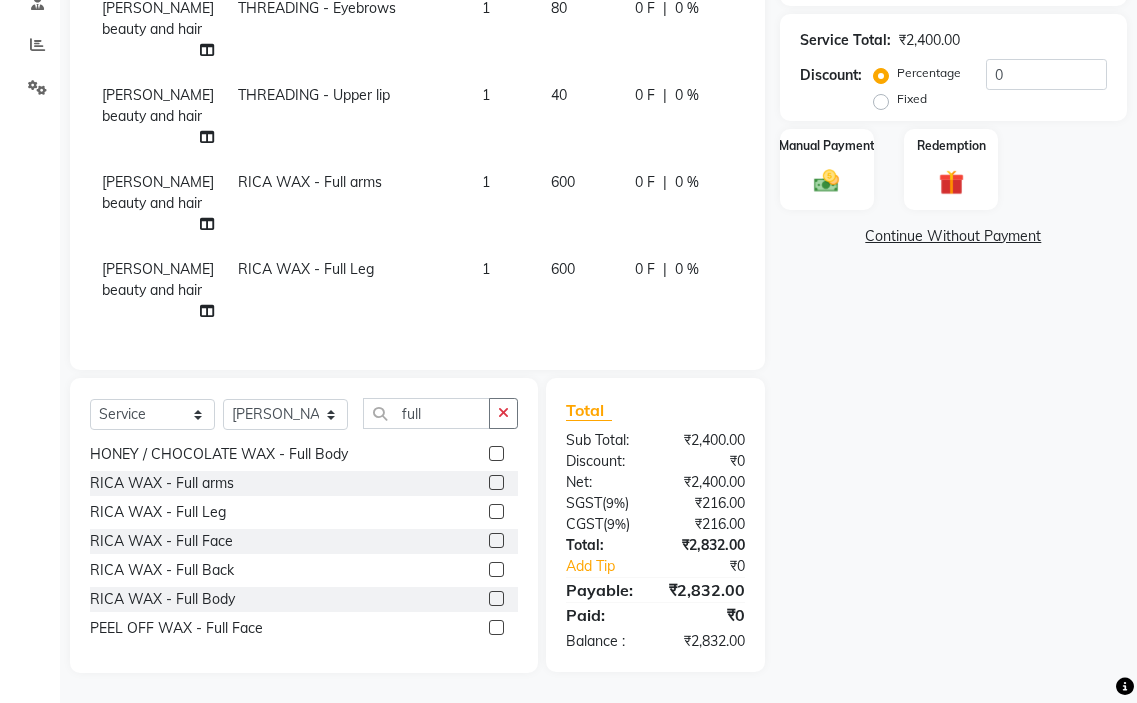 click on "Services Stylist Service Qty Price Disc Total Action  amir hair stylish   [PERSON_NAME]   pooja beautycian   [PERSON_NAME] beautycian   Rekha   [PERSON_NAME]   [PERSON_NAME] beauty and hair  GLOBAL HAIR COLOUR ( WITH [MEDICAL_DATA] ) - Root touch up (upto 2 inch)  x TONGS & ROLLER SET - Shoulder Length TONGS & ROLLER SET - Waist Length TONGS & ROLLER SET - Blow Dry TONGS & ROLLER SET - Wash & Plain Dry TONGS & ROLLER SET - Wash & Blow Dry TONGS & ROLLER SET - Premium Shampoo Wash & Palin Dry TONGS & ROLLER SET - Premium Shampoo Wash & Blow Dry GLOBAL HAIR COLOUR ( WITH [MEDICAL_DATA] ) - Upto Neck GLOBAL HAIR COLOUR ( WITH [MEDICAL_DATA] ) - Upto Sholder GLOBAL HAIR COLOUR ( WITH [MEDICAL_DATA] ) - Upto Mid-back GLOBAL HAIR COLOUR ( WITH [MEDICAL_DATA] ) - Waist & Below GLOBAL HAIR COLOUR ( WITH [MEDICAL_DATA] ) - Root touch up (upto 2 inch) GLOBAL HIGHLIGHTS - Upto Neck GLOBAL HIGHLIGHTS - Upto Sholder GLOBAL HIGHLIGHTS - Upto Mid-back GLOBAL HIGHLIGHTS - Waist & Below GLOBAL HIGHLIGHTS - Crown Highlights GLOBAL HIGHLIGHTS - Highlight Perstreaks & Prelightninh 1 1000 0" 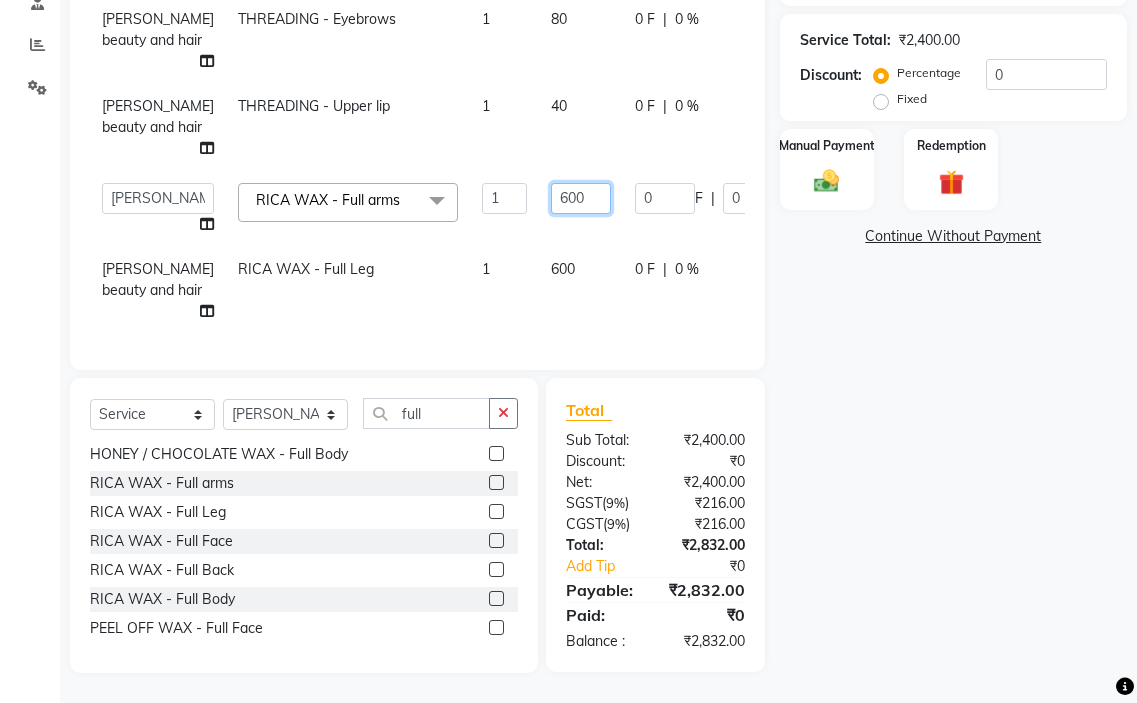 click on "600" 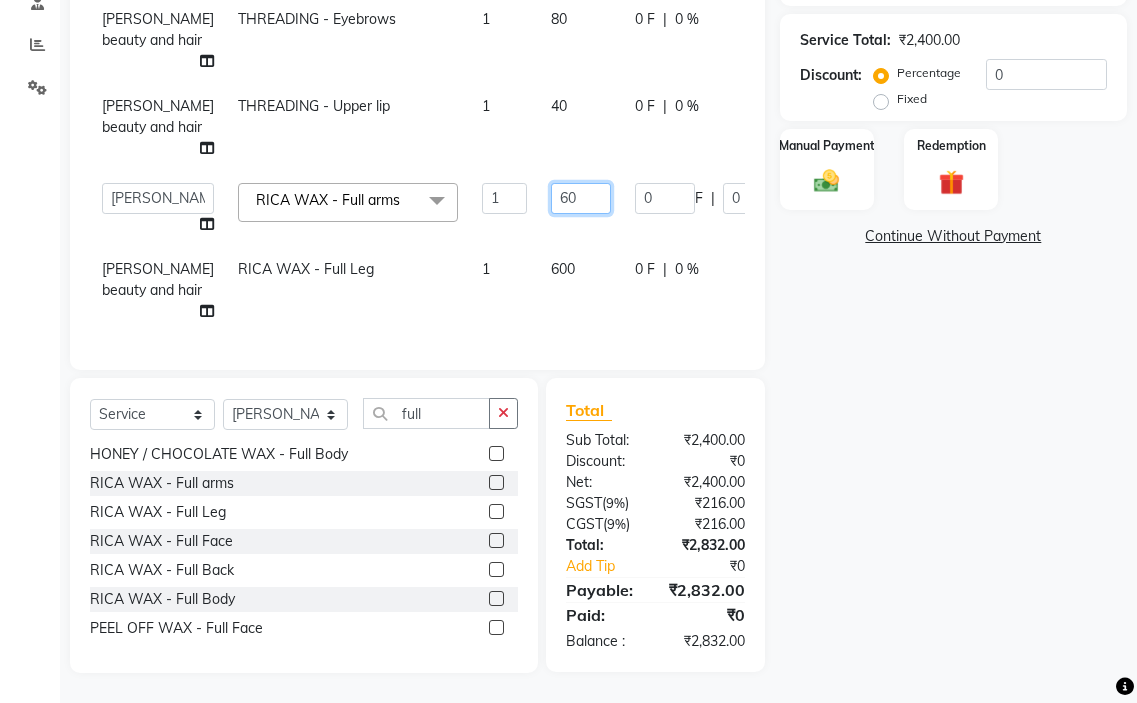type on "6" 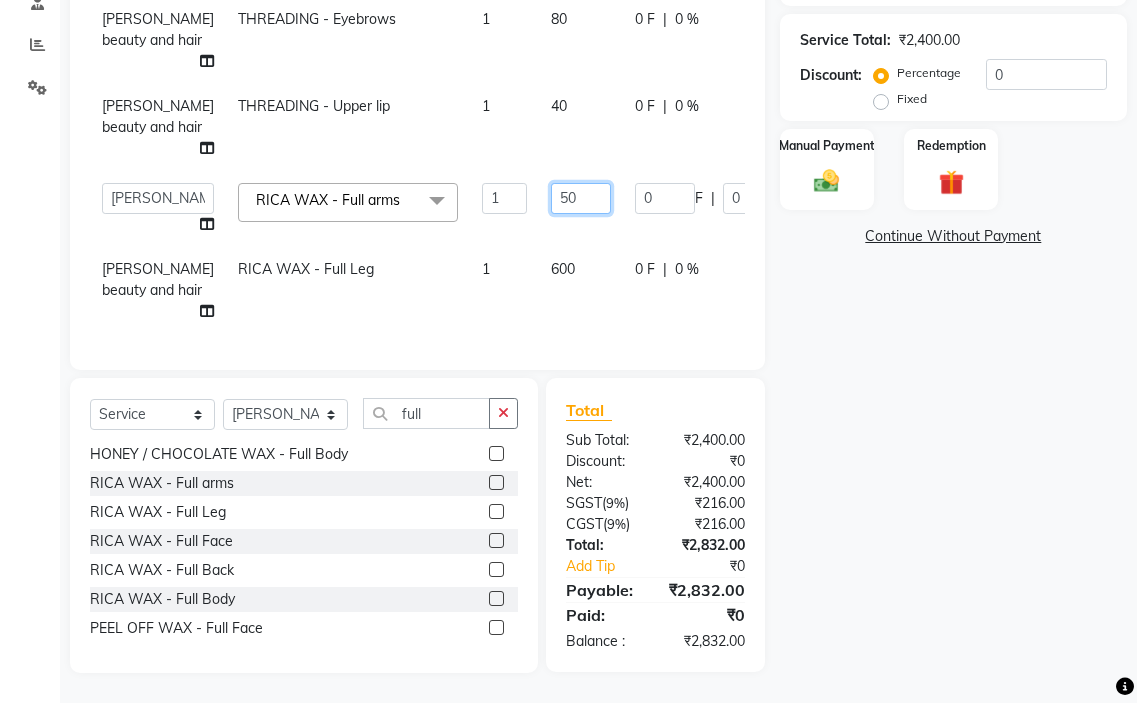 type on "500" 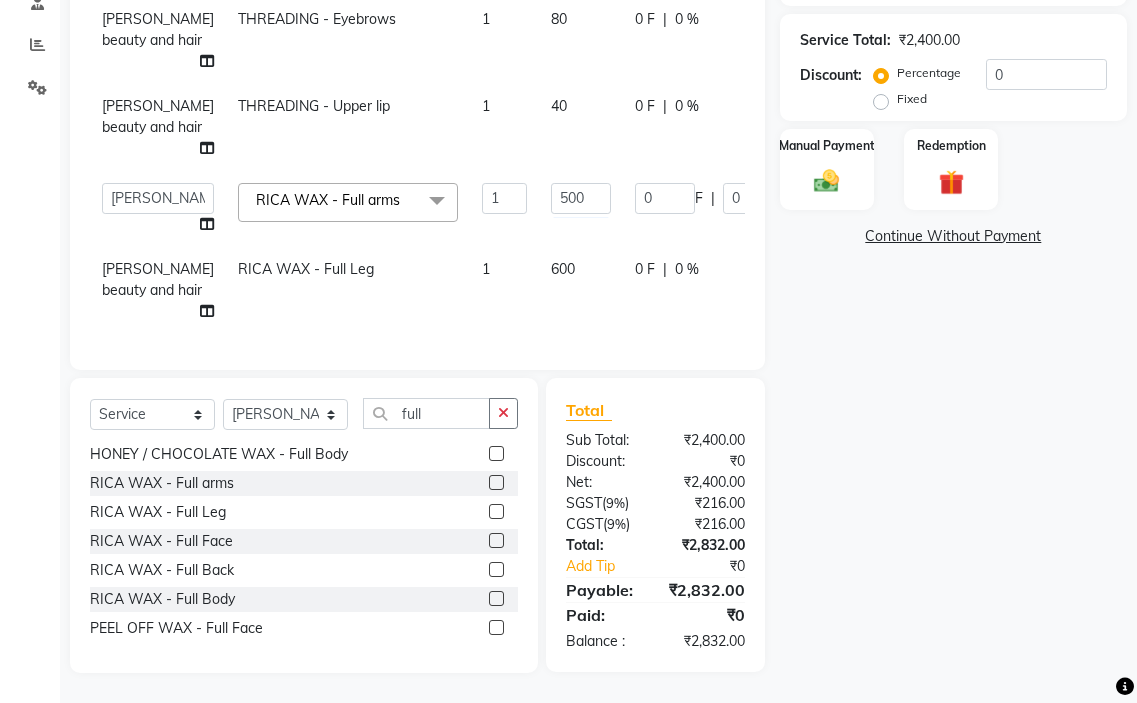 click on "500" 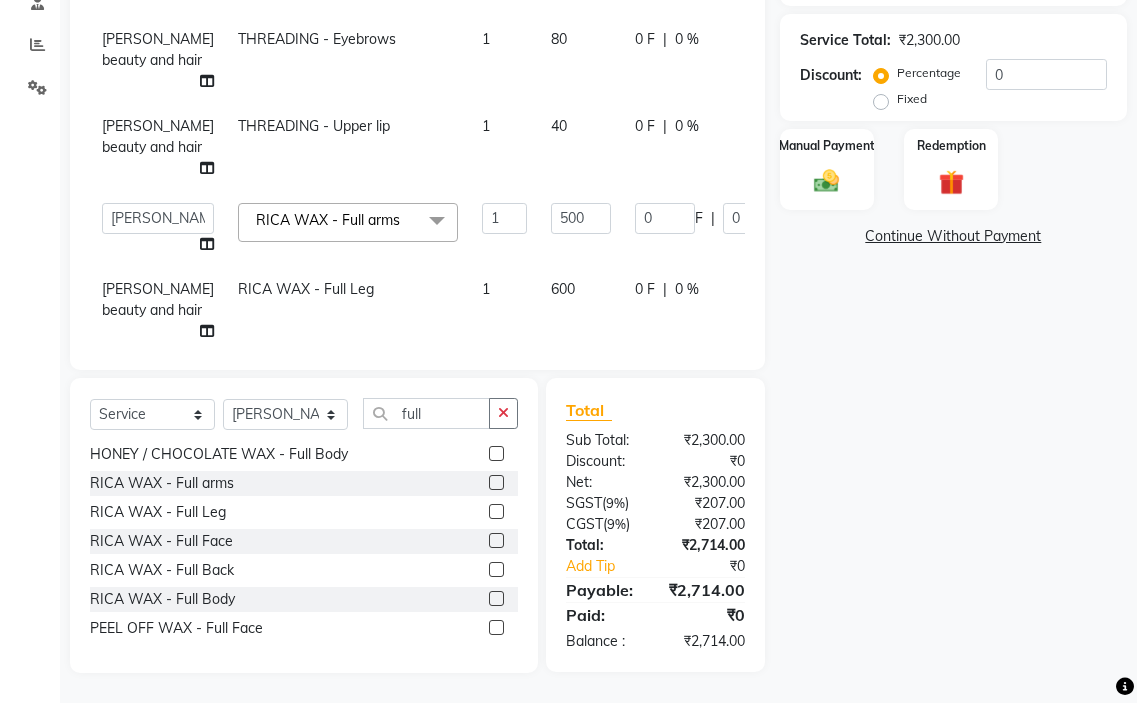 scroll, scrollTop: 127, scrollLeft: 0, axis: vertical 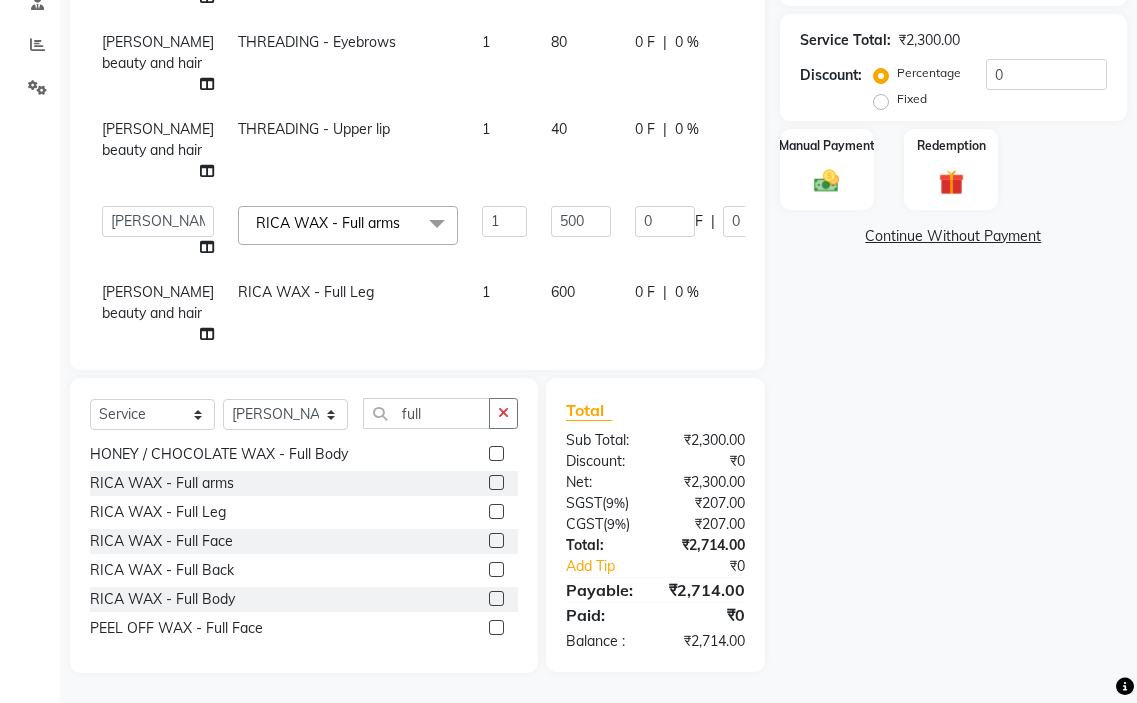 click on "40" 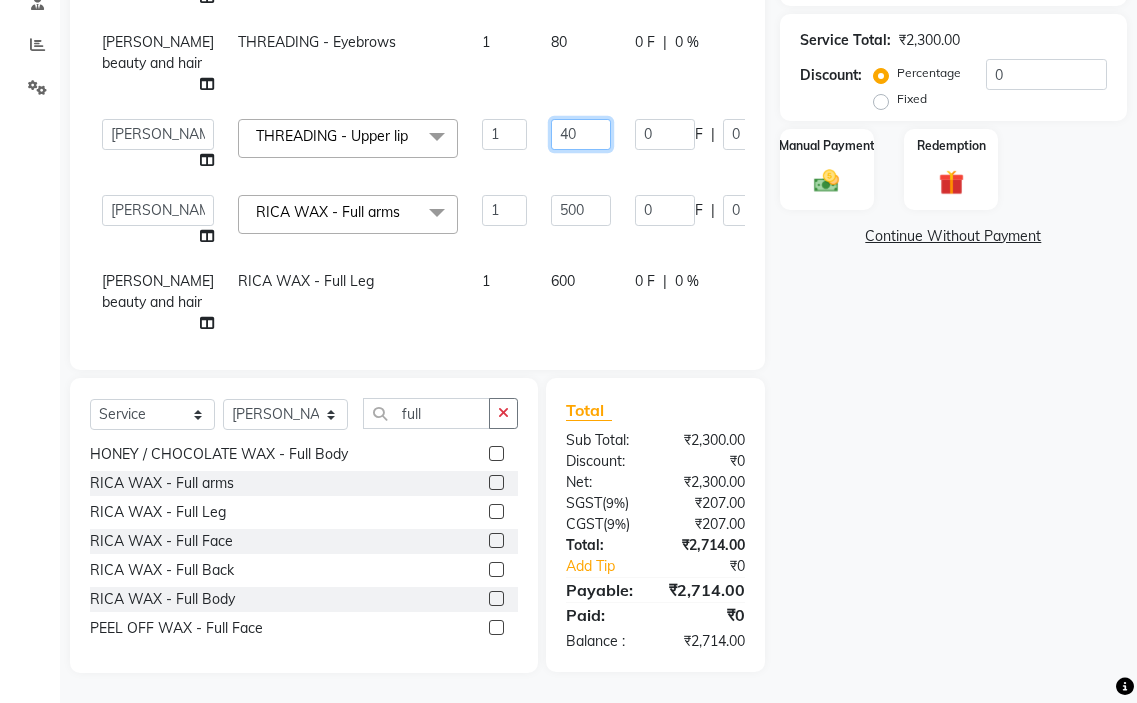 click on "40" 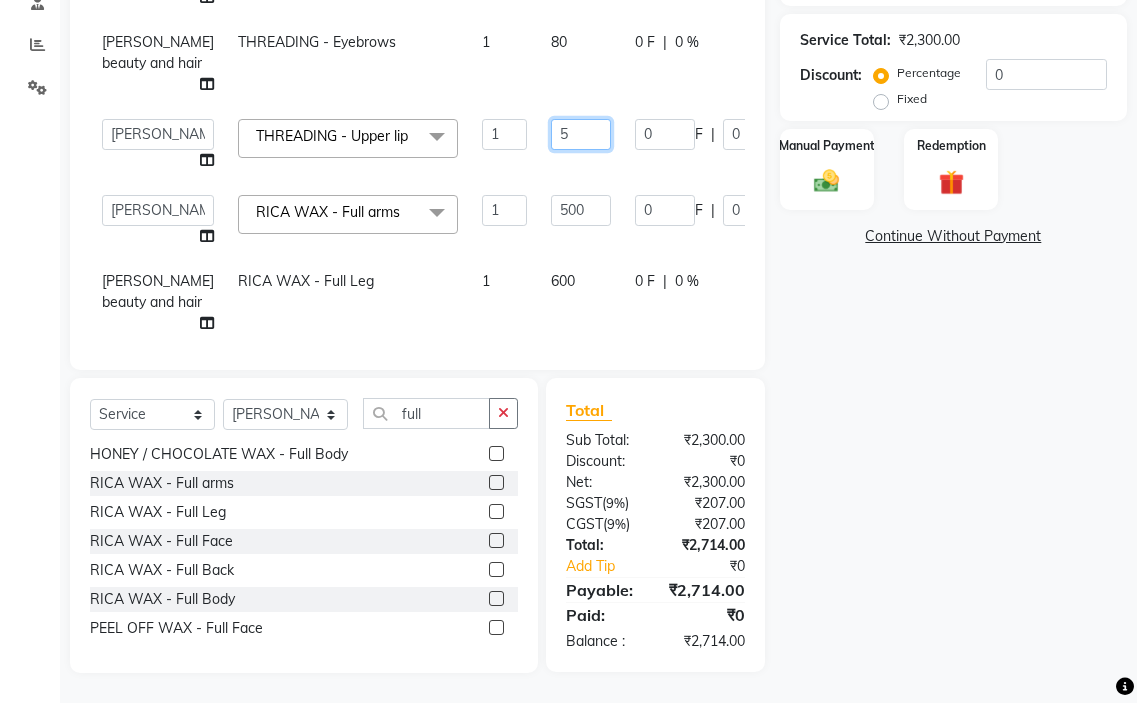 type on "50" 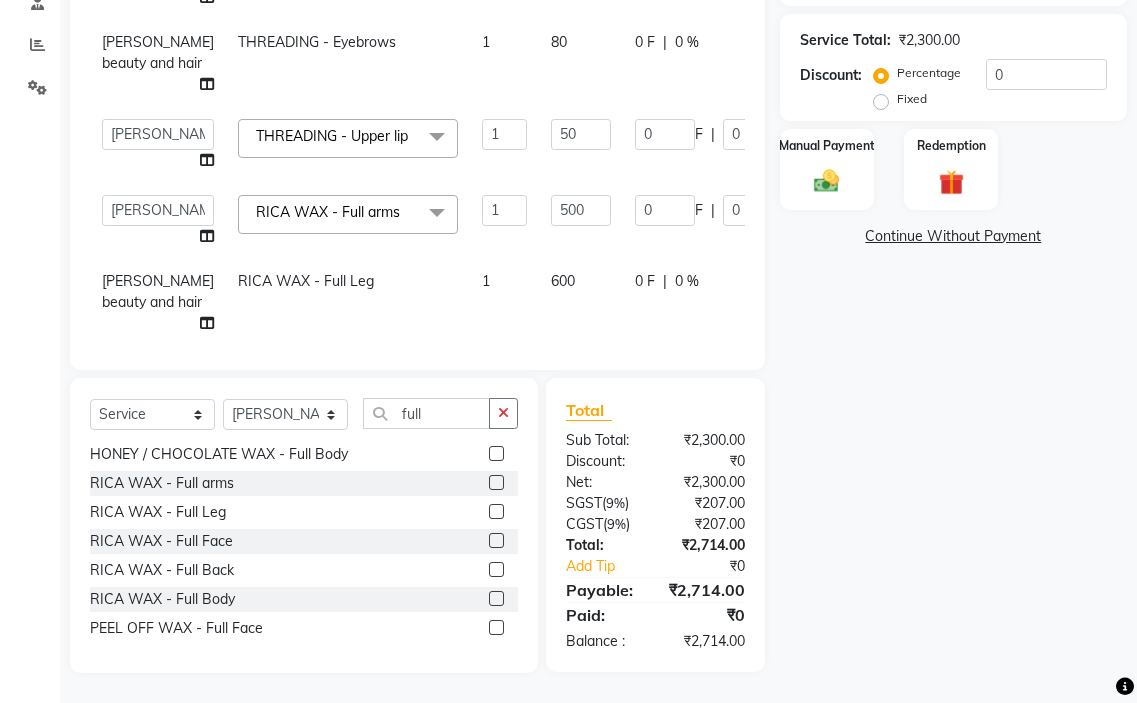 click on "0 F | 0 %" 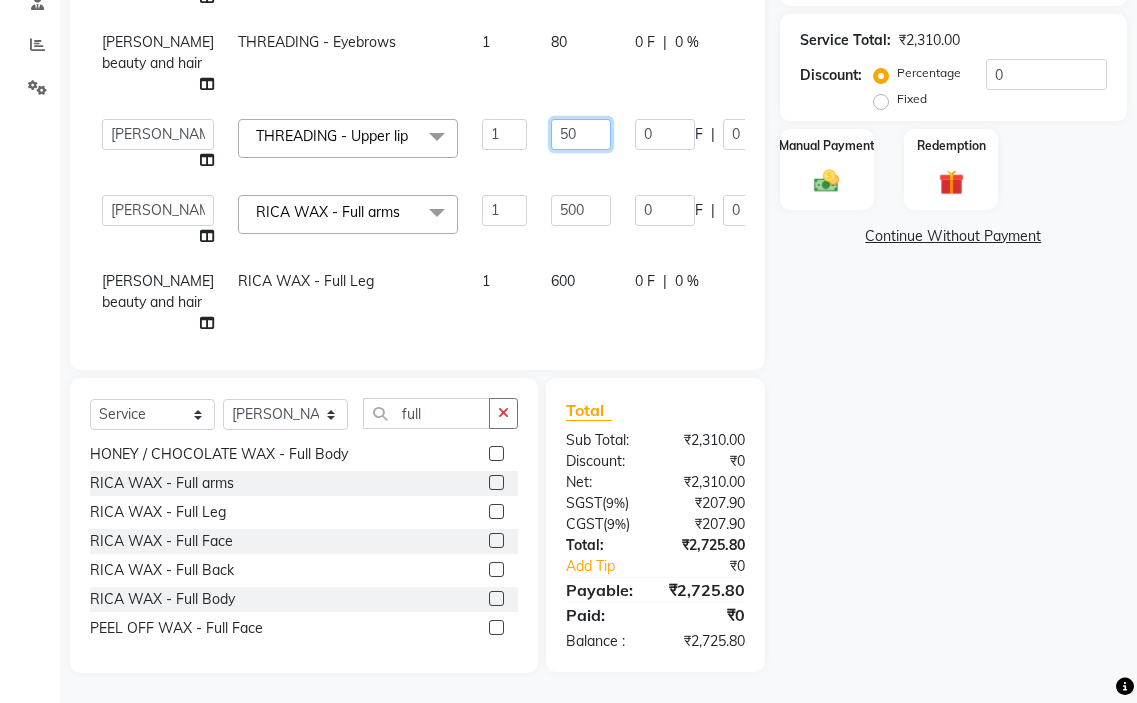 click on "50" 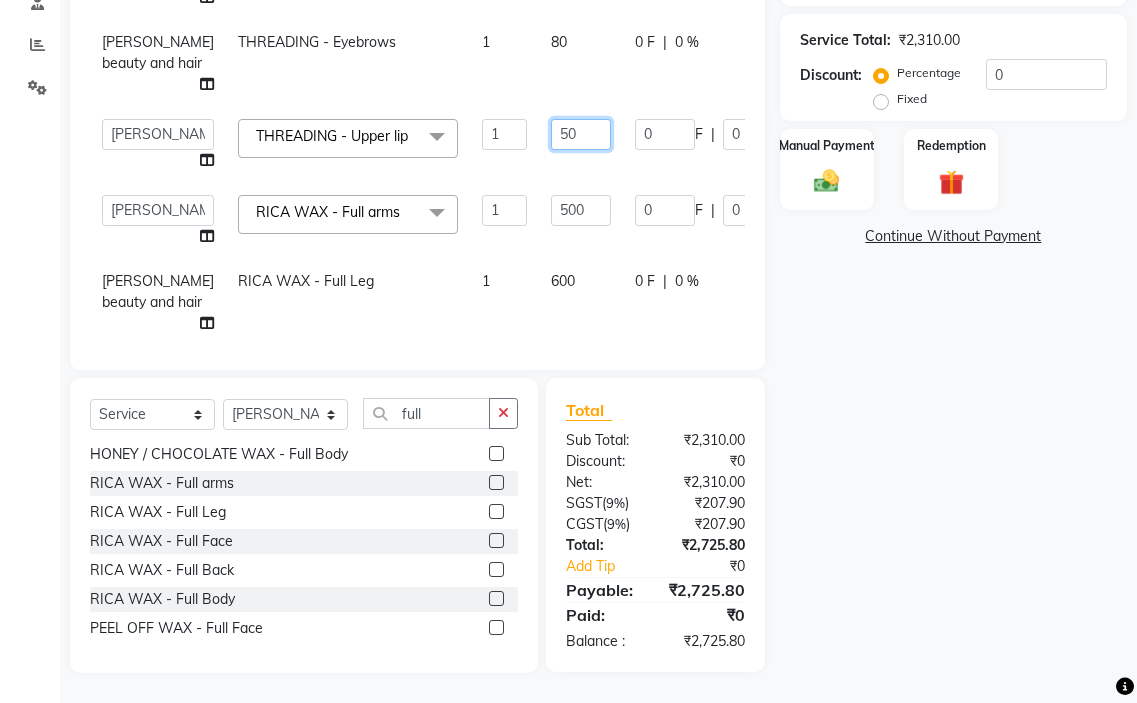 type on "5" 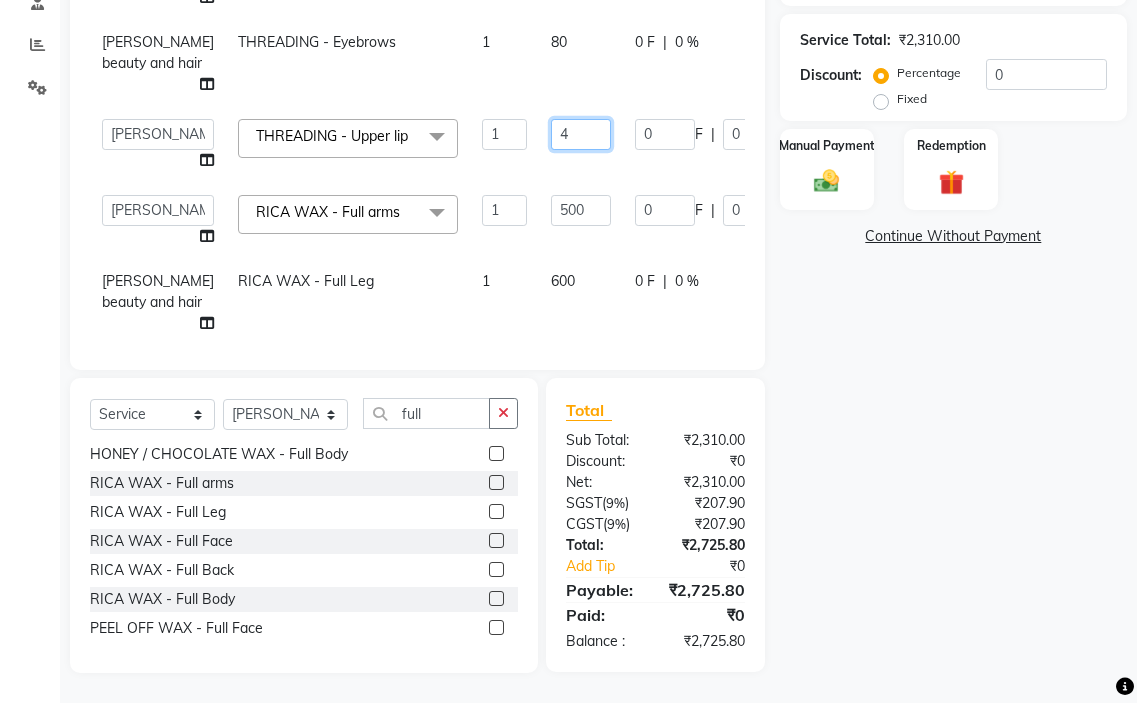 type on "42" 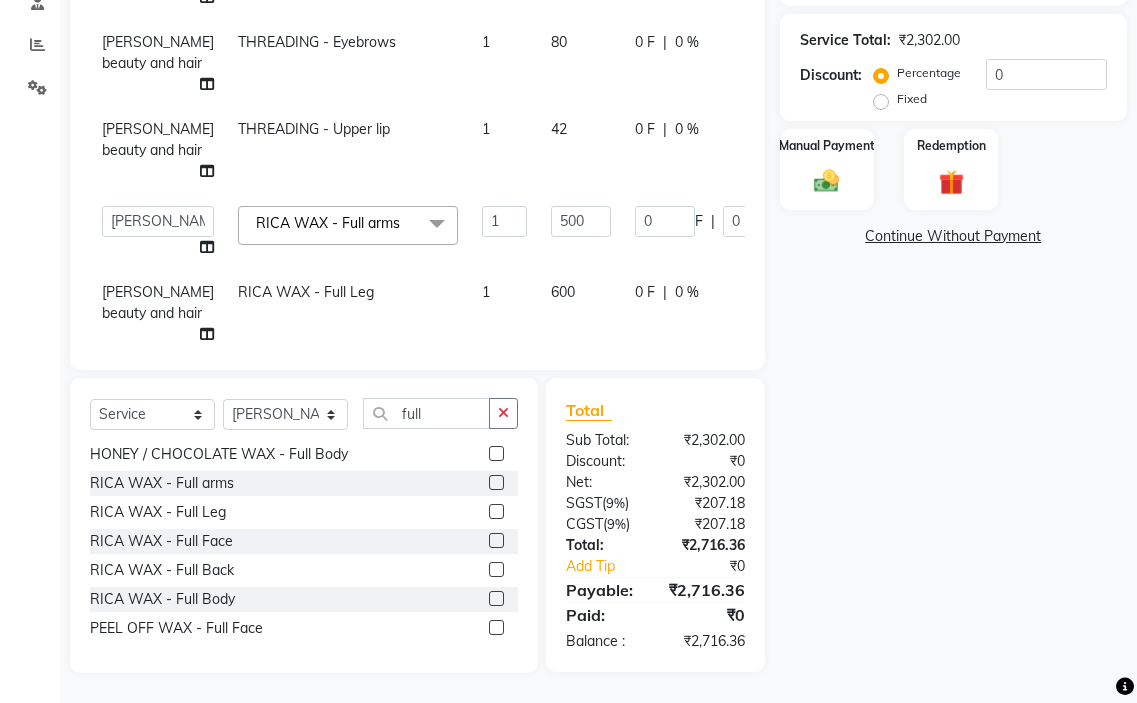 click on "0 F | 0 %" 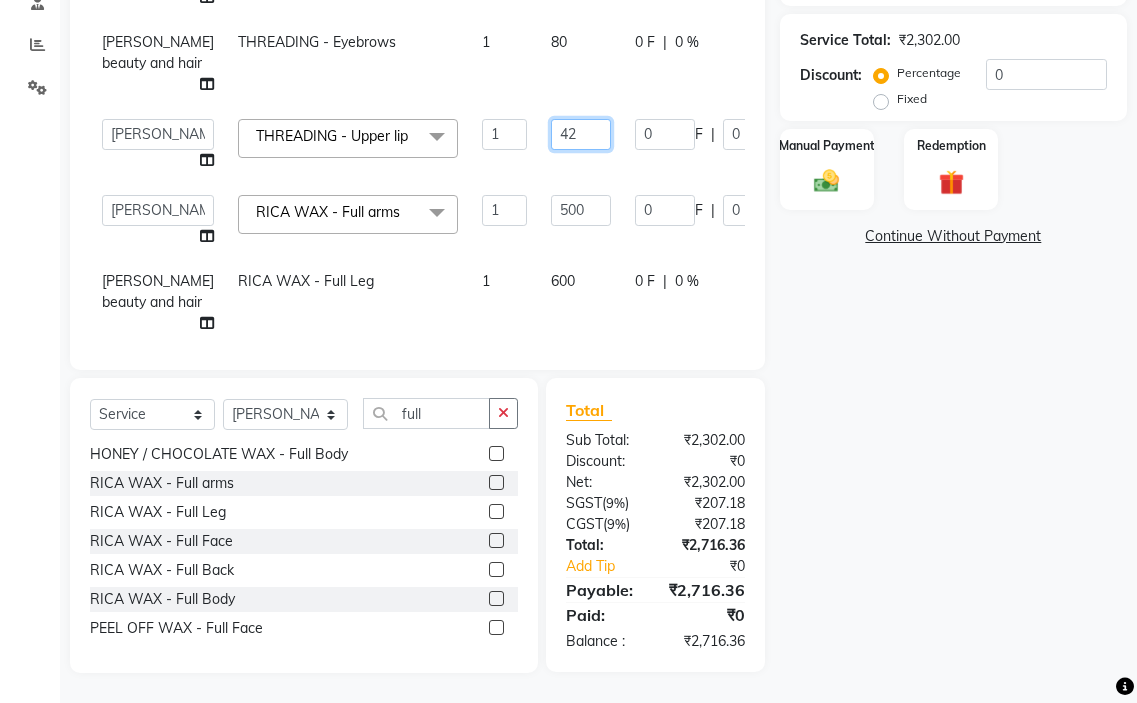 click on "42" 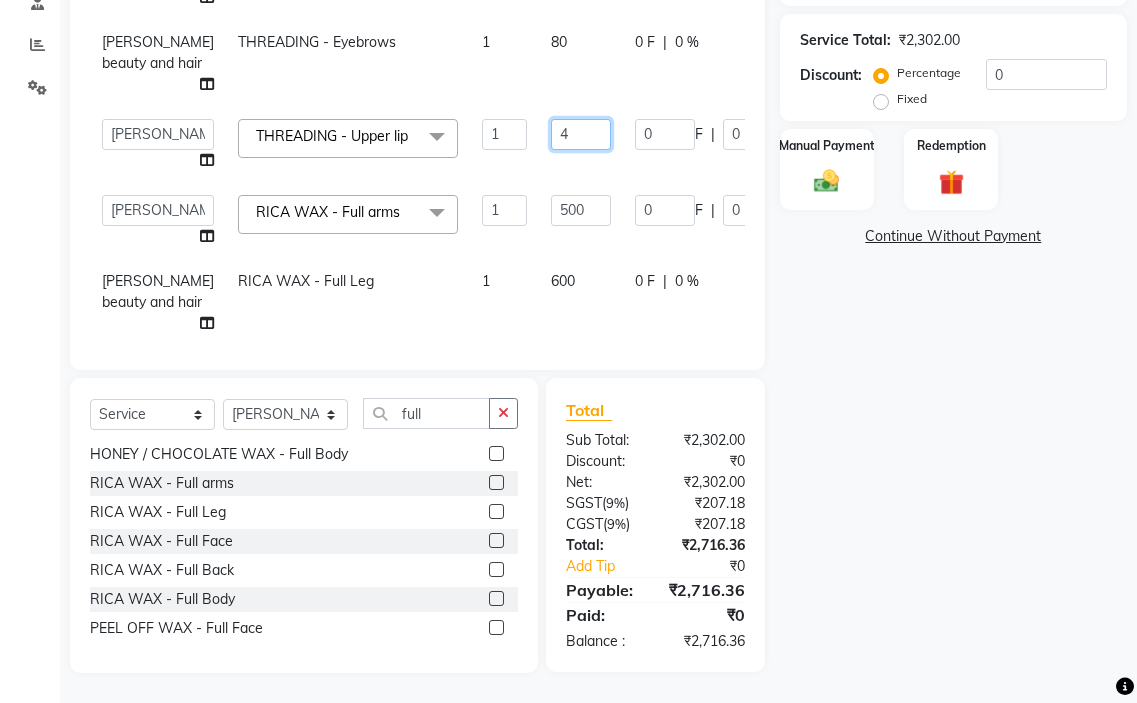 type on "45" 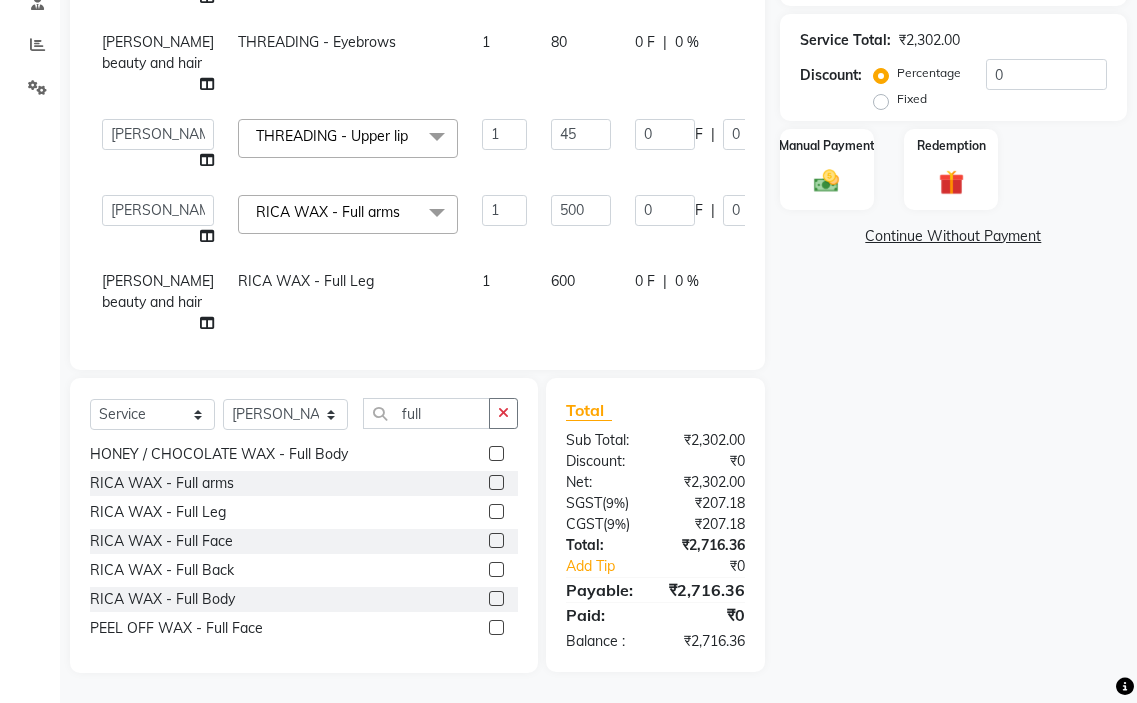 click on "45" 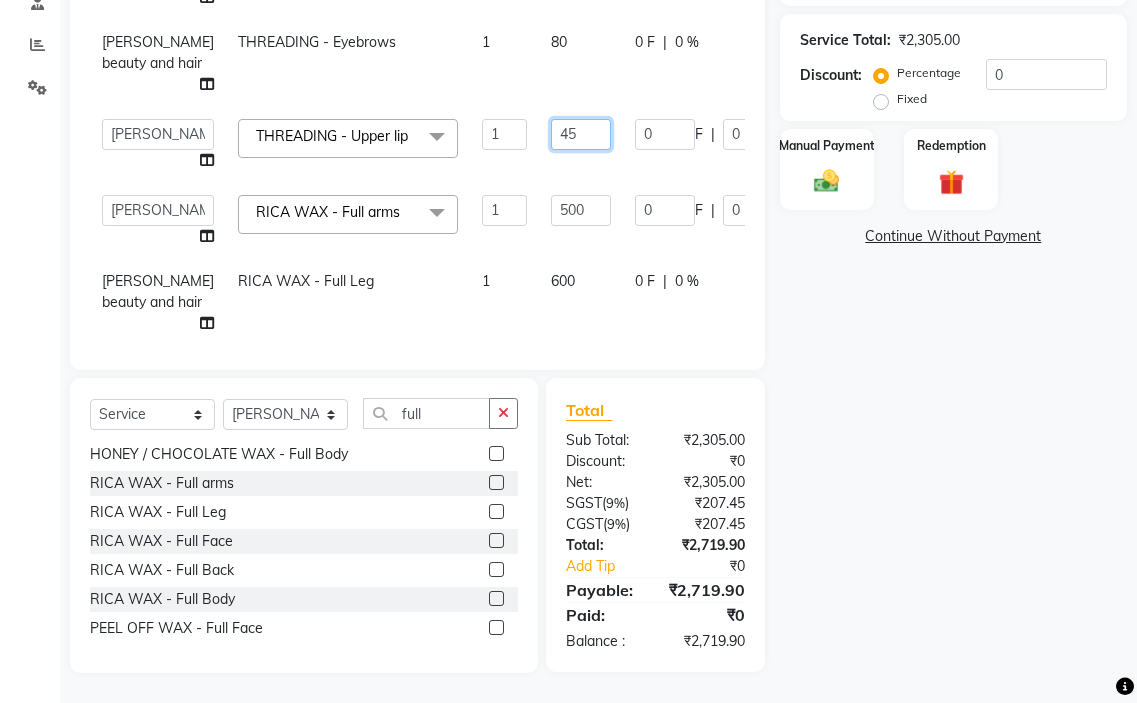click on "45" 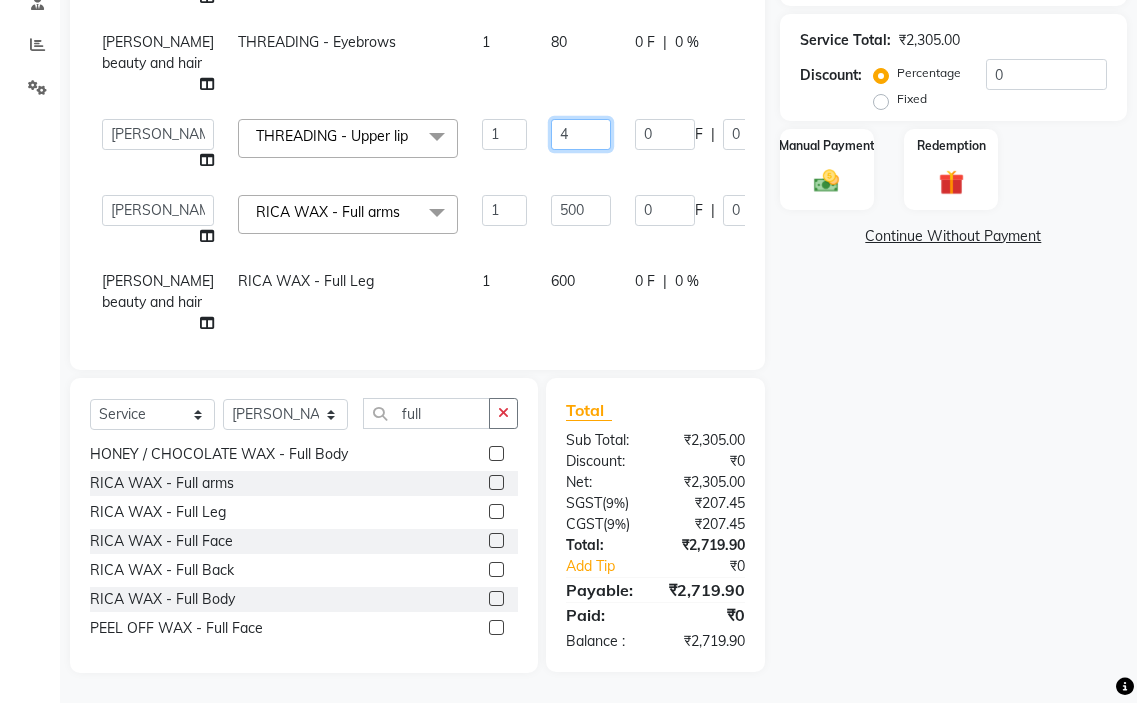 type on "46" 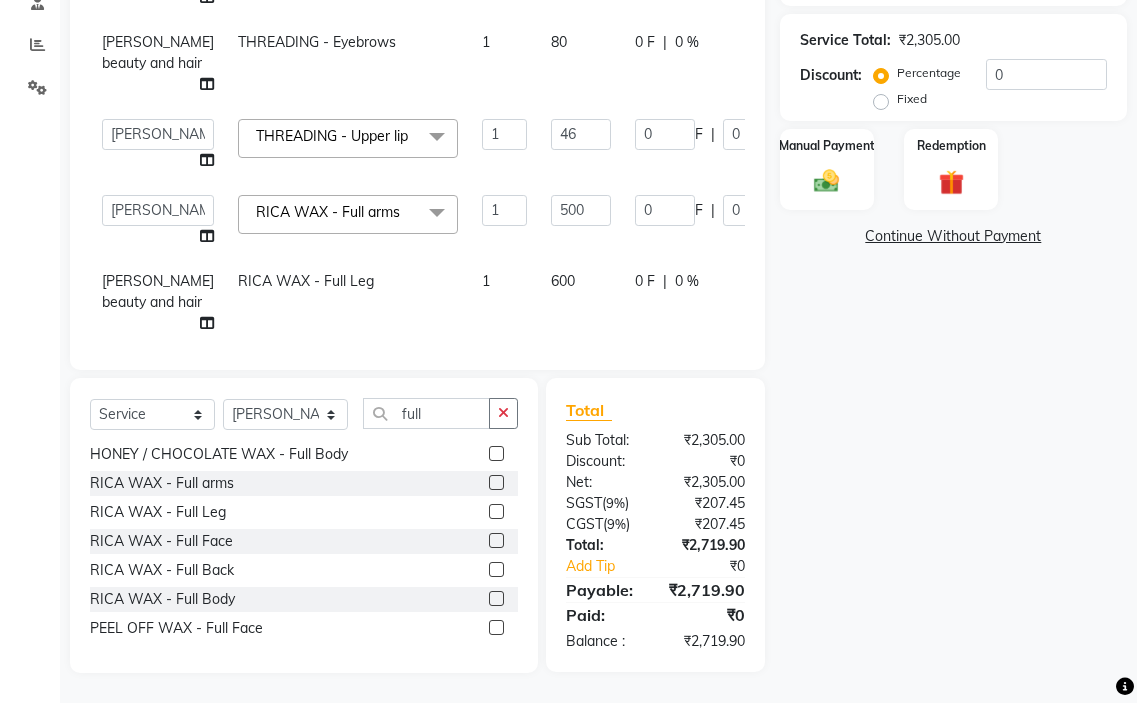 click on "46" 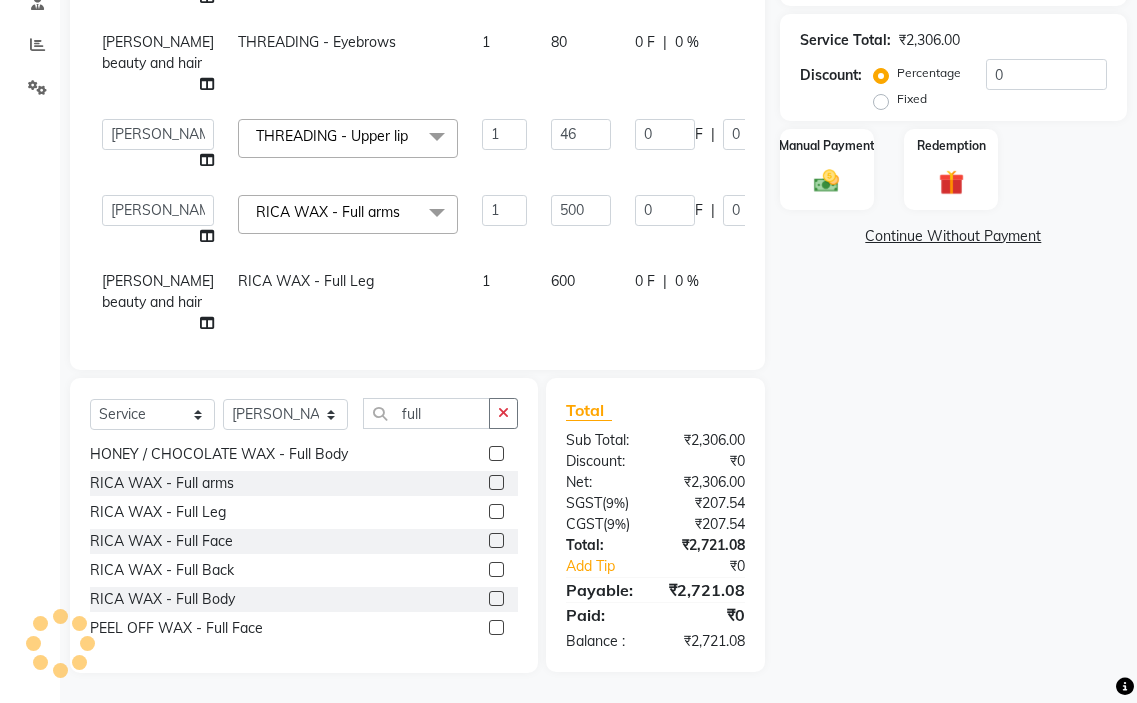 click on "80" 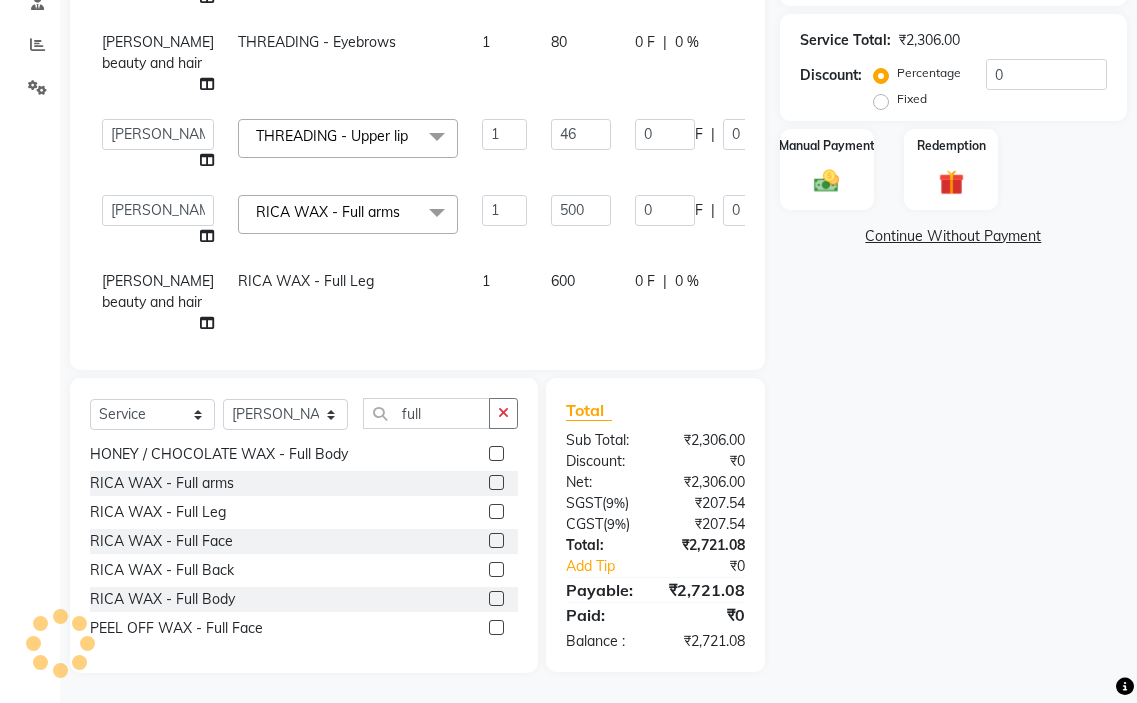 select on "44977" 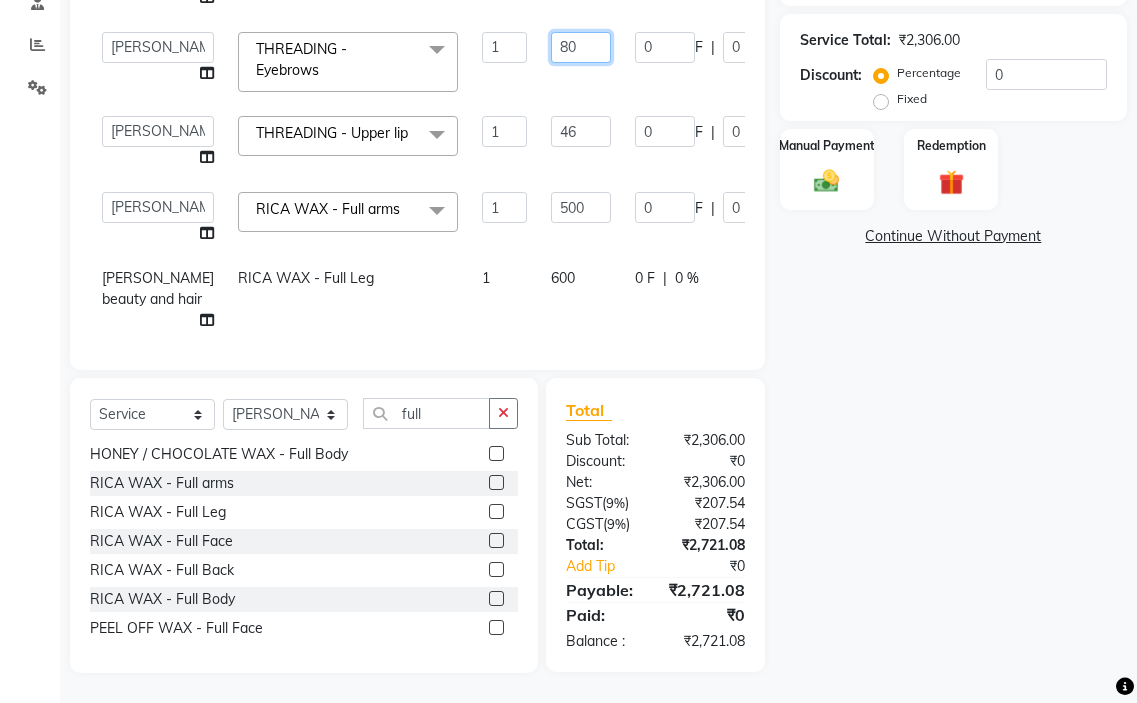 click on "80" 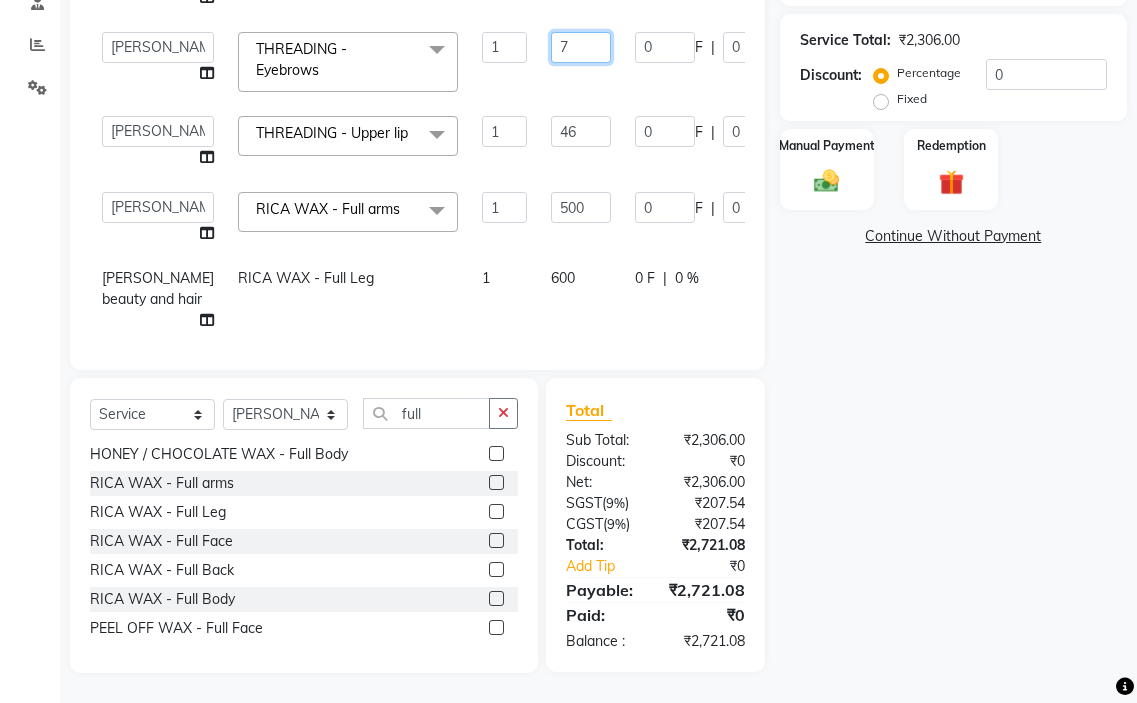 type on "79" 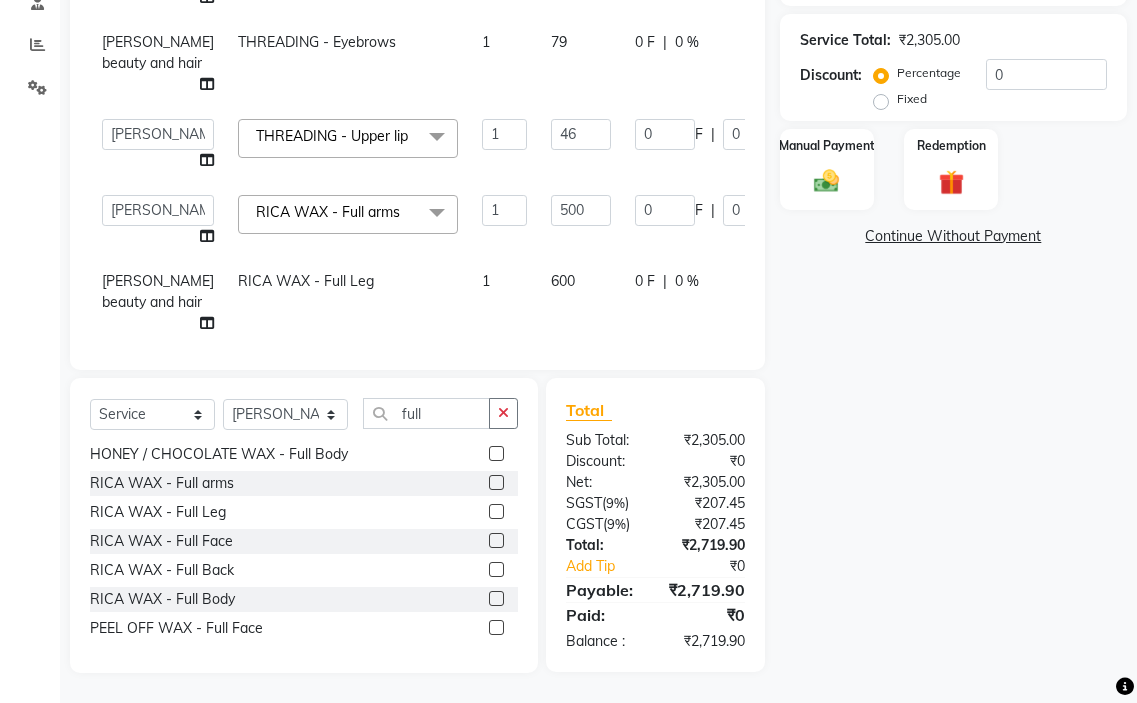 click on "79" 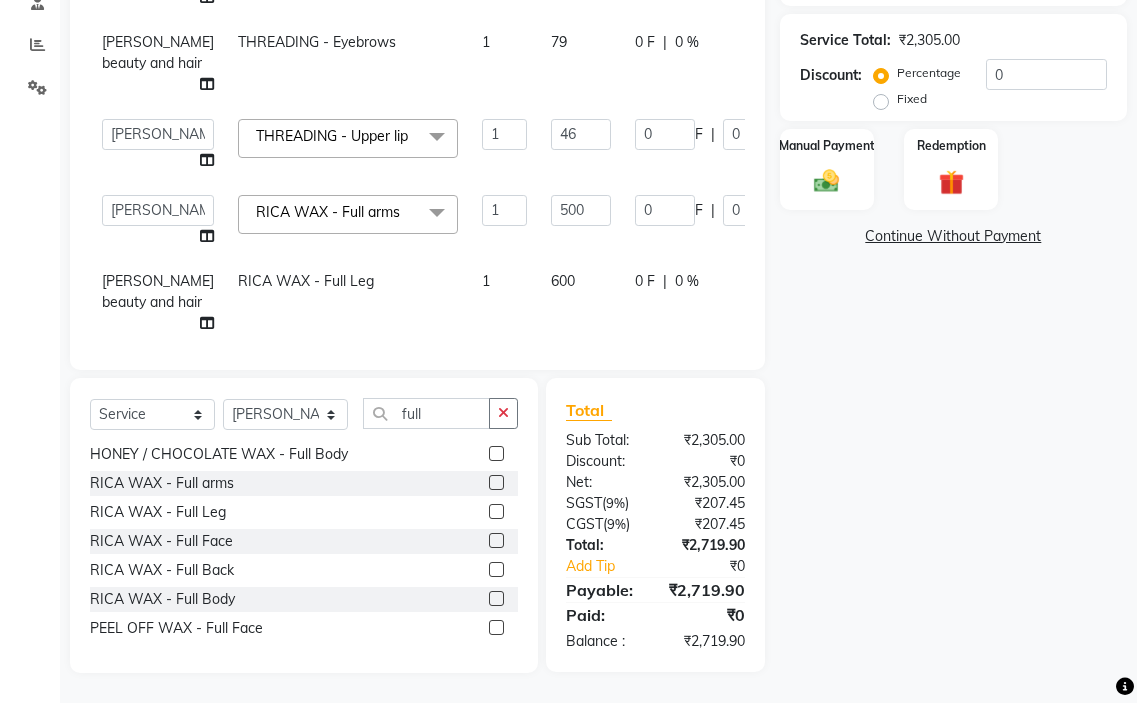 select on "44977" 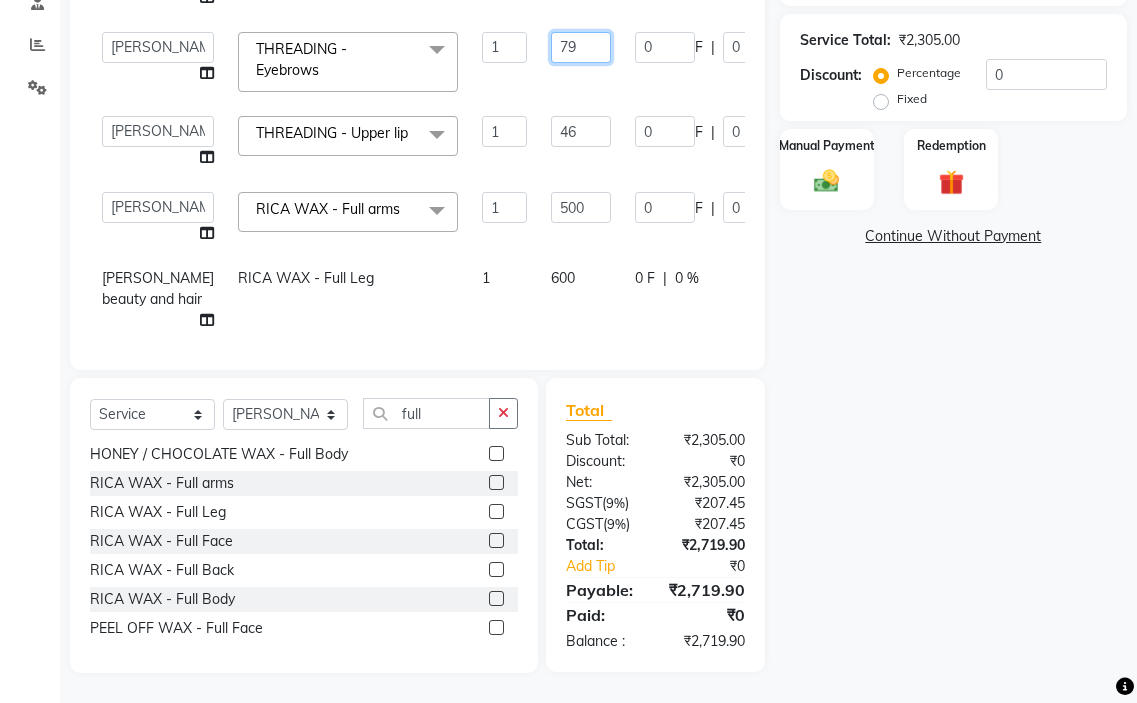 click on "79" 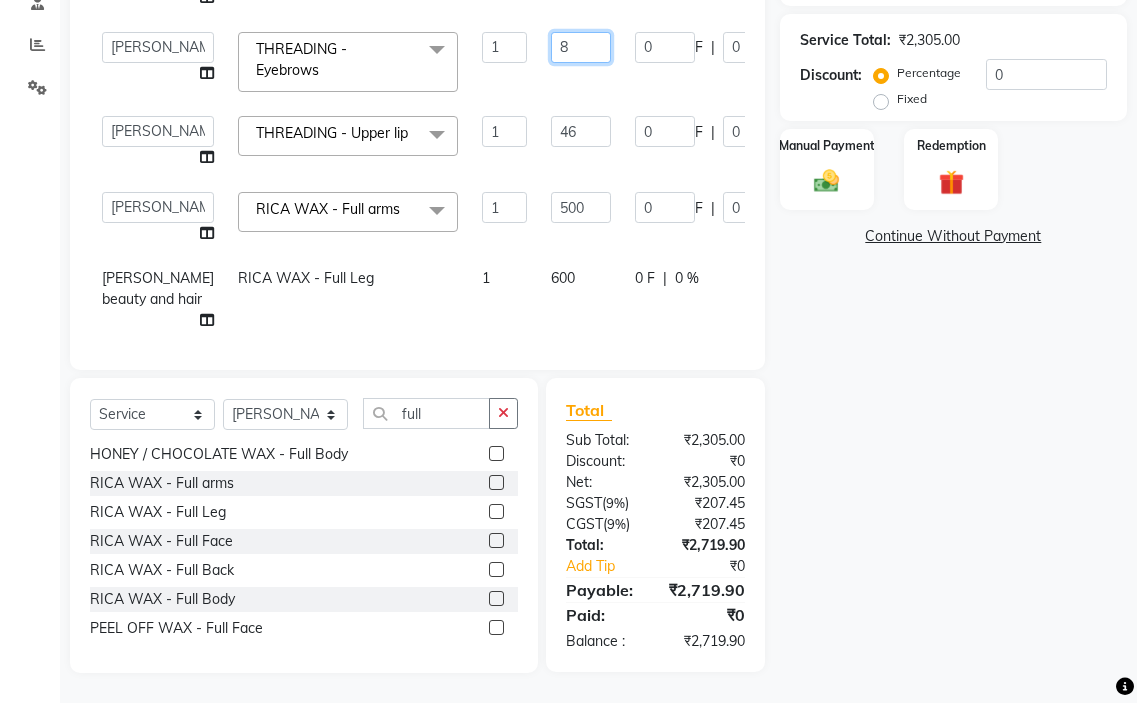 type on "80" 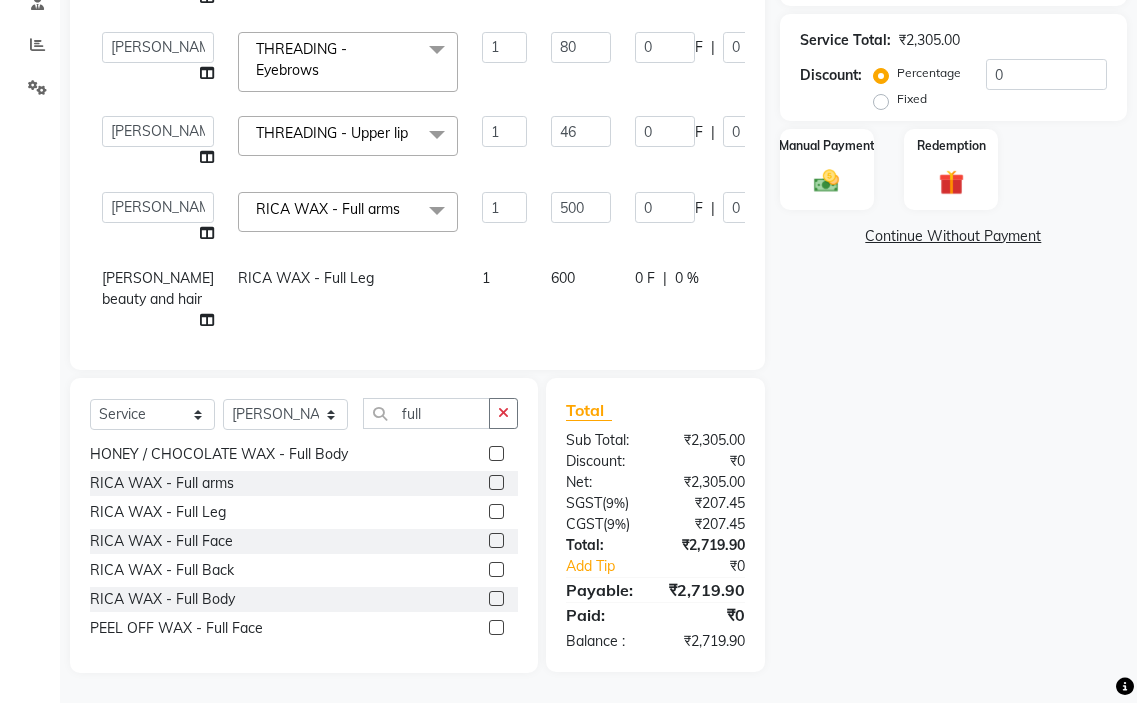 click on "80" 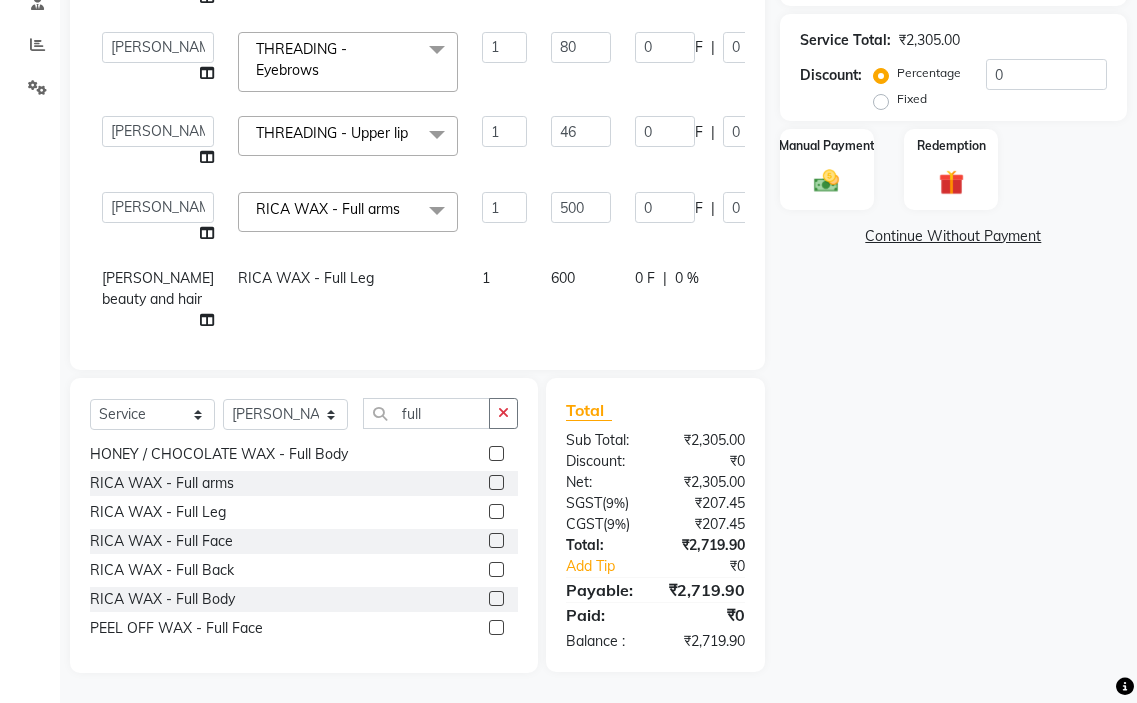 select on "44977" 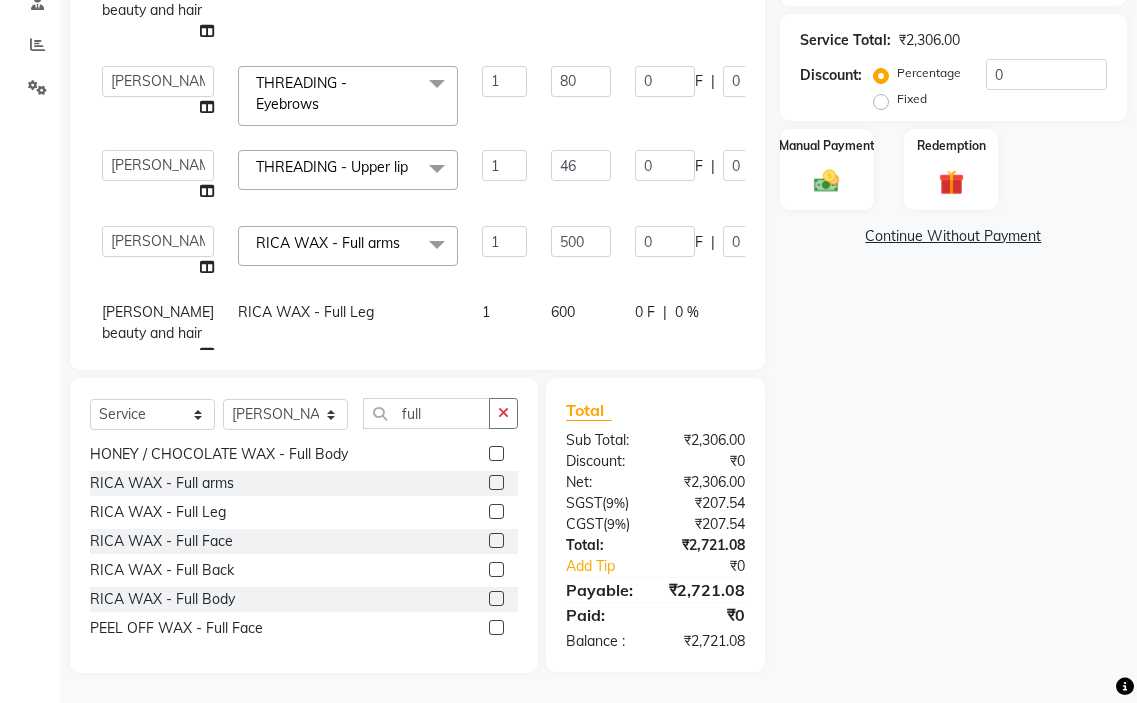 scroll, scrollTop: 0, scrollLeft: 0, axis: both 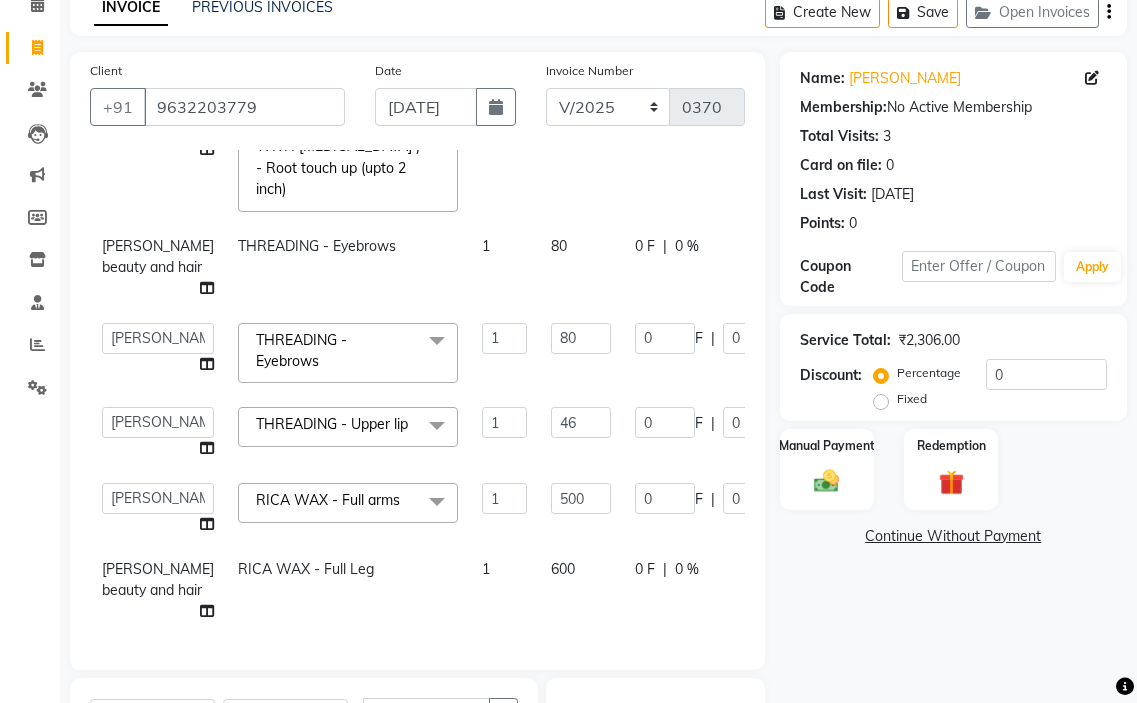 click on "[PERSON_NAME] beauty and hair" 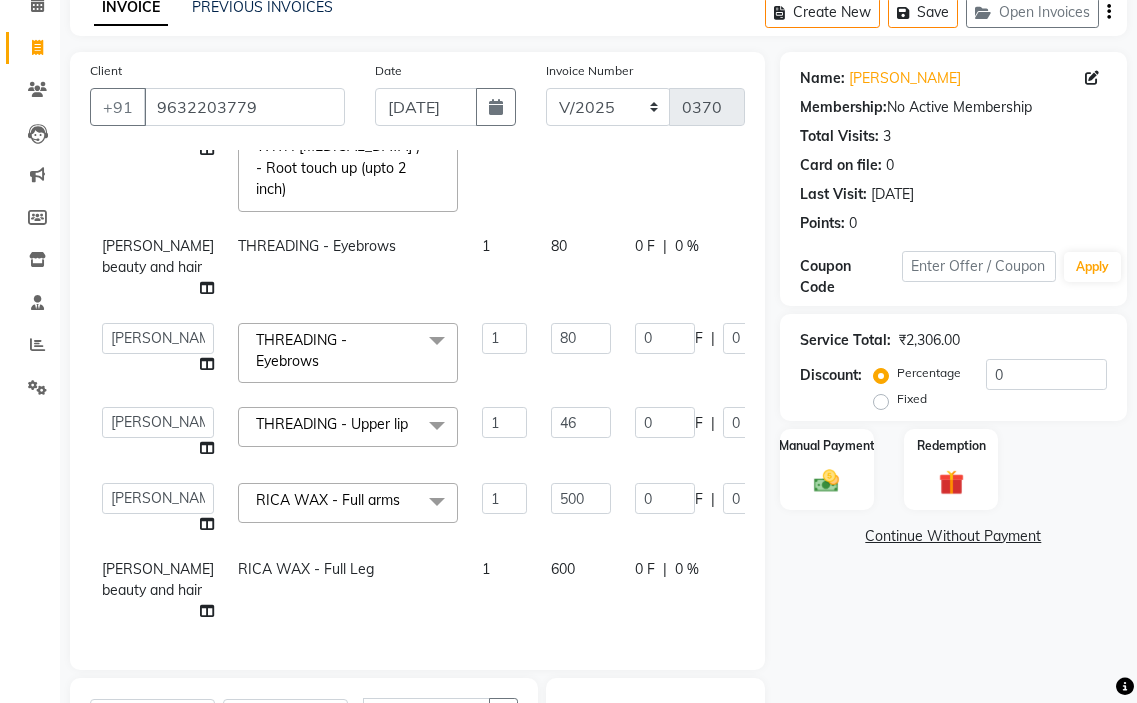 scroll, scrollTop: 158, scrollLeft: 0, axis: vertical 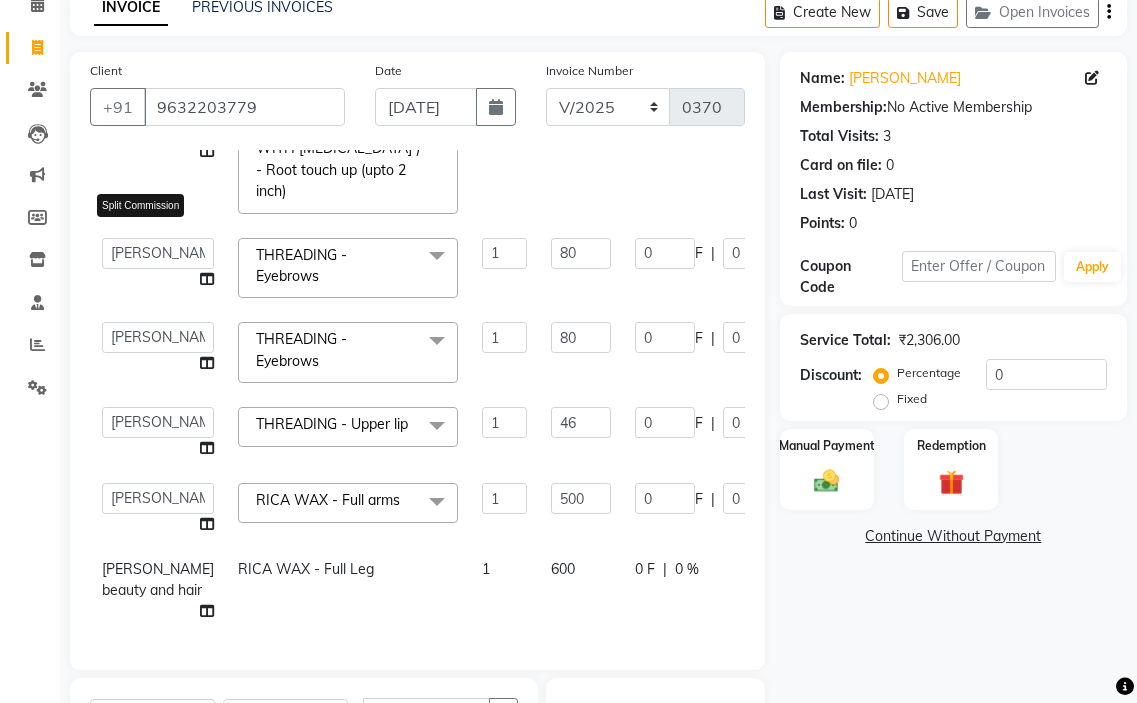 click 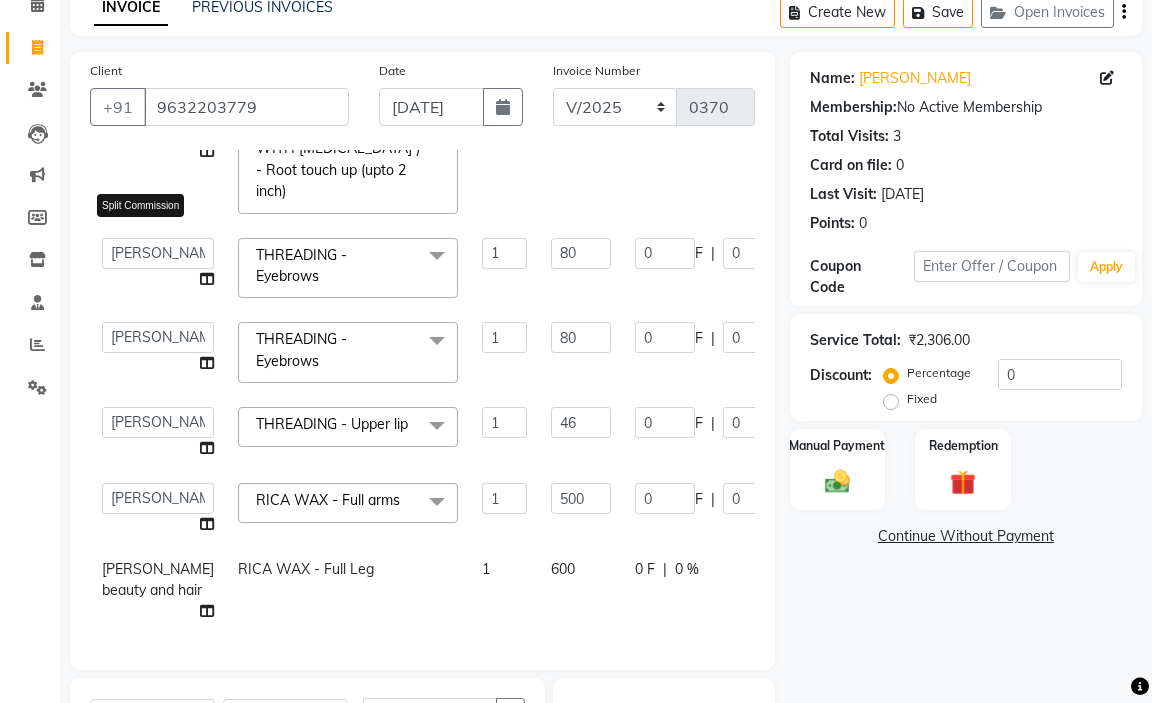 select on "44977" 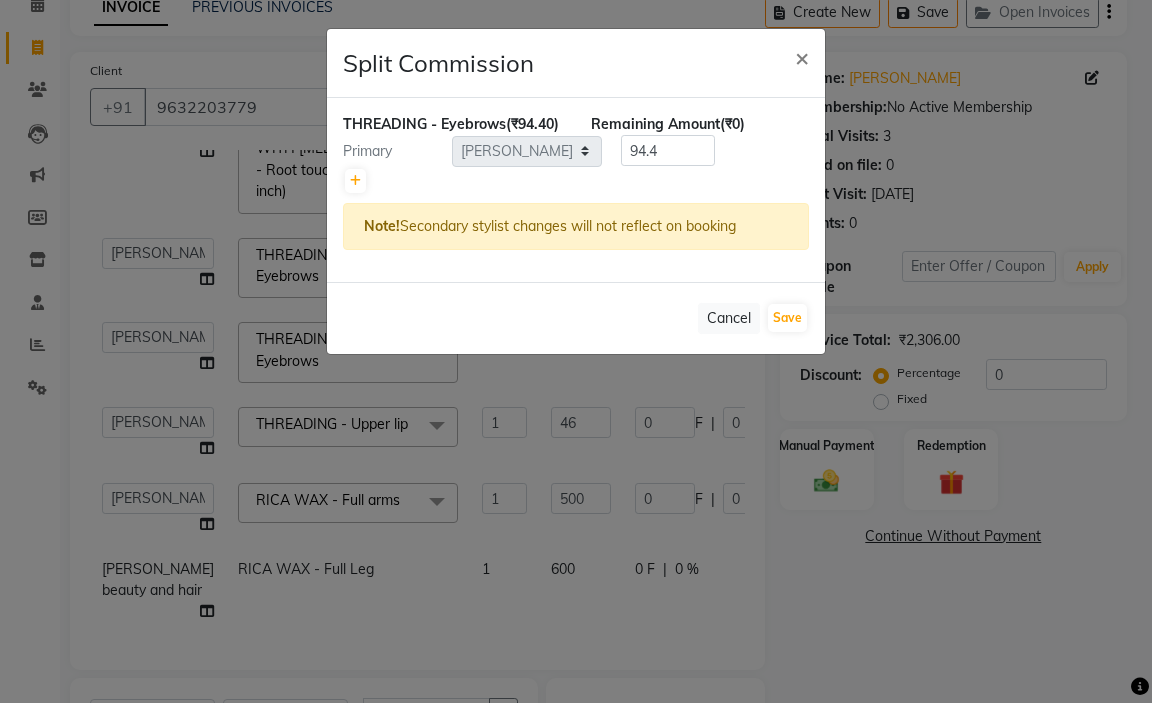 drag, startPoint x: 740, startPoint y: 343, endPoint x: 471, endPoint y: 308, distance: 271.2674 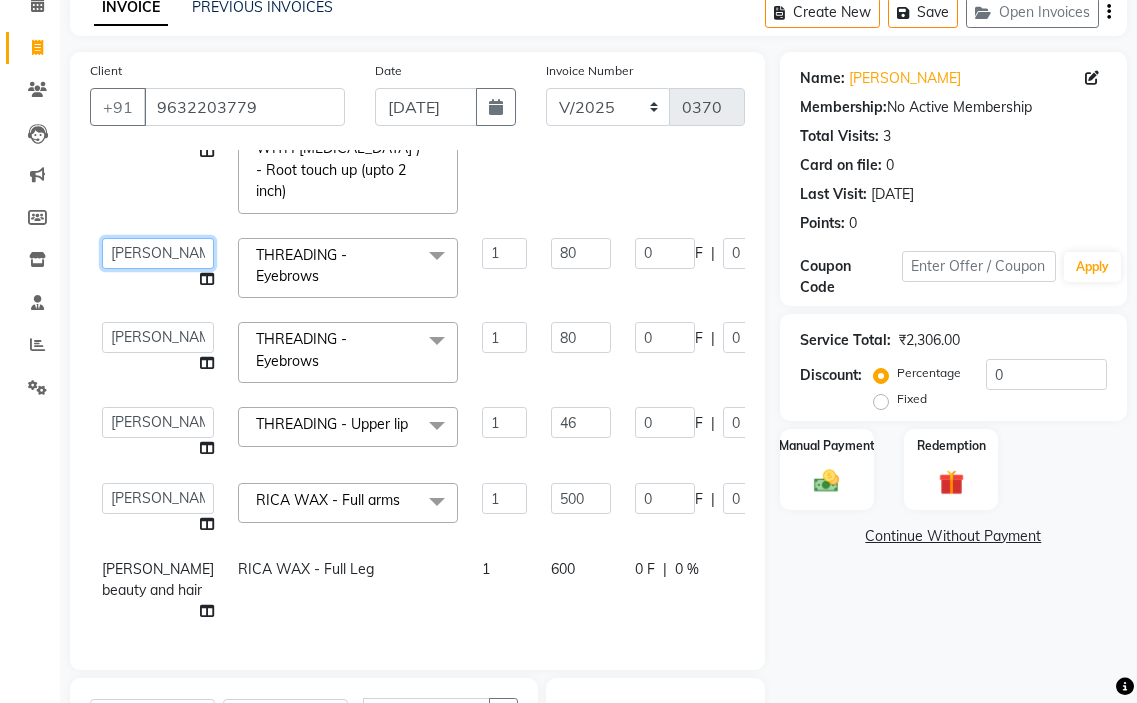 click on "amir hair stylish   [PERSON_NAME]   pooja beautycian   [PERSON_NAME] beautycian   Rekha   [PERSON_NAME]   [PERSON_NAME] beauty and hair" 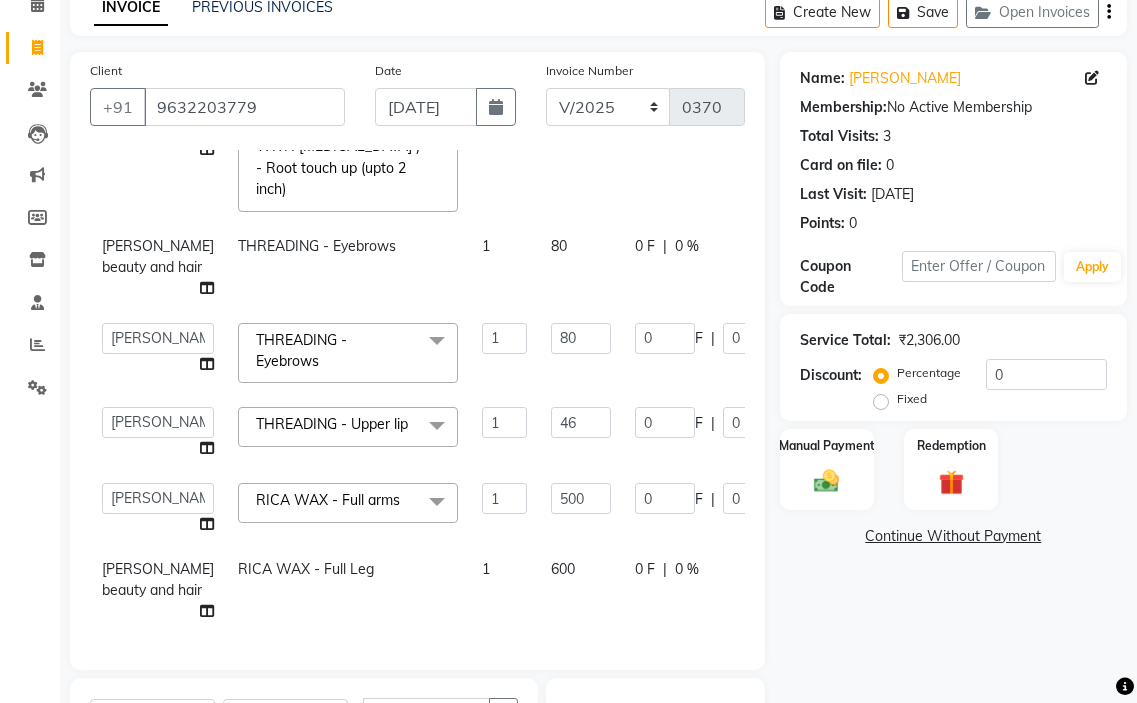 drag, startPoint x: 379, startPoint y: 505, endPoint x: 270, endPoint y: 509, distance: 109.07337 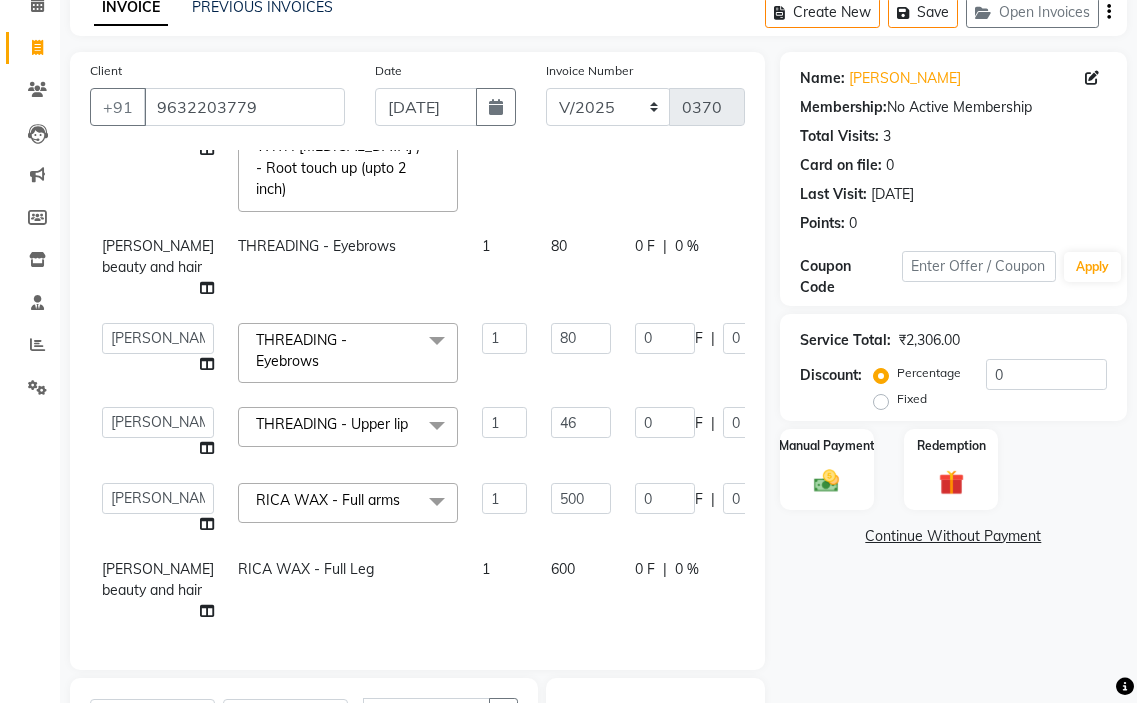 click on "RICA WAX - Full arms  x TONGS & ROLLER SET - Shoulder Length TONGS & ROLLER SET - Waist Length TONGS & ROLLER SET - Blow Dry TONGS & ROLLER SET - Wash & Plain Dry TONGS & ROLLER SET - Wash & Blow Dry TONGS & ROLLER SET - Premium Shampoo Wash & Palin Dry TONGS & ROLLER SET - Premium Shampoo Wash & Blow Dry GLOBAL HAIR COLOUR ( WITH [MEDICAL_DATA] ) - Upto Neck GLOBAL HAIR COLOUR ( WITH [MEDICAL_DATA] ) - Upto Sholder GLOBAL HAIR COLOUR ( WITH [MEDICAL_DATA] ) - Upto Mid-back GLOBAL HAIR COLOUR ( WITH [MEDICAL_DATA] ) - Waist & Below GLOBAL HAIR COLOUR ( WITH [MEDICAL_DATA] ) - Root touch up (upto 2 inch) GLOBAL HIGHLIGHTS - Upto Neck GLOBAL HIGHLIGHTS - Upto Sholder GLOBAL HIGHLIGHTS - Upto Mid-back GLOBAL HIGHLIGHTS - Waist & Below GLOBAL HIGHLIGHTS - Crown Highlights GLOBAL HIGHLIGHTS - Highlight Perstreaks & Prelightninh SMOOTHENING / REBONDING - Upto Neck SMOOTHENING / REBONDING - Upto Sholder SMOOTHENING / REBONDING - Upto Mid-Length SMOOTHENING / REBONDING - Waist & Below KERATIN - Upto Neck KERATIN - Upto Sholder KERATIN - Waist & Below" 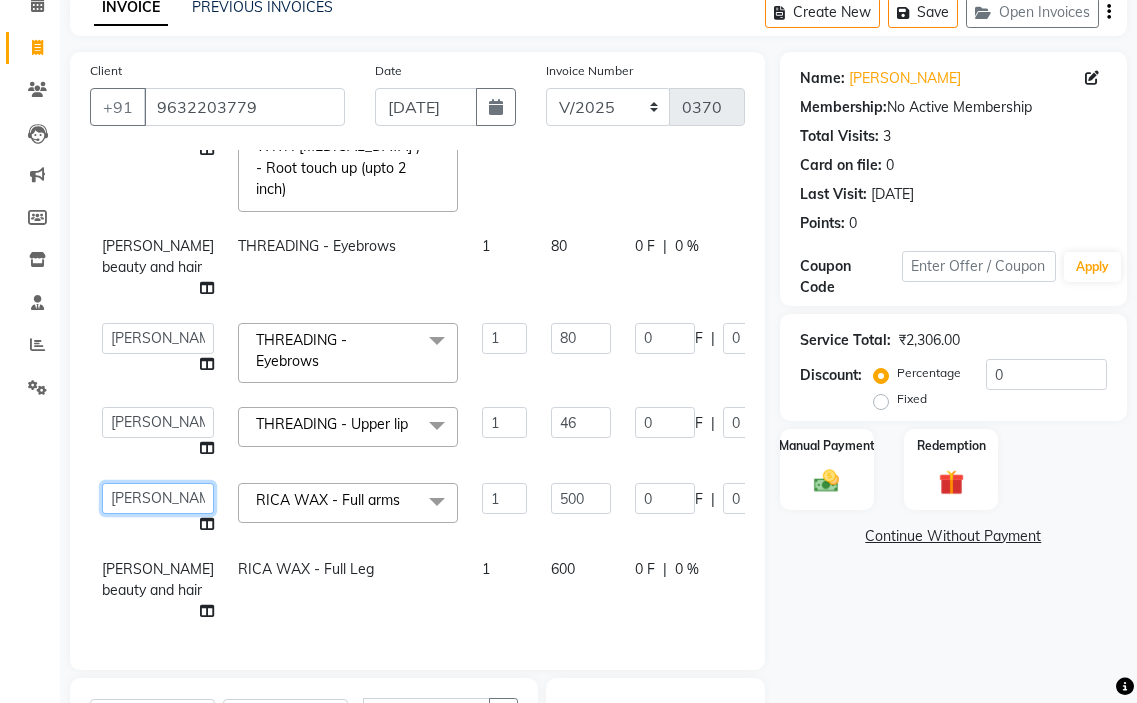 click on "amir hair stylish   [PERSON_NAME]   pooja beautycian   [PERSON_NAME] beautycian   Rekha   [PERSON_NAME]   [PERSON_NAME] beauty and hair" 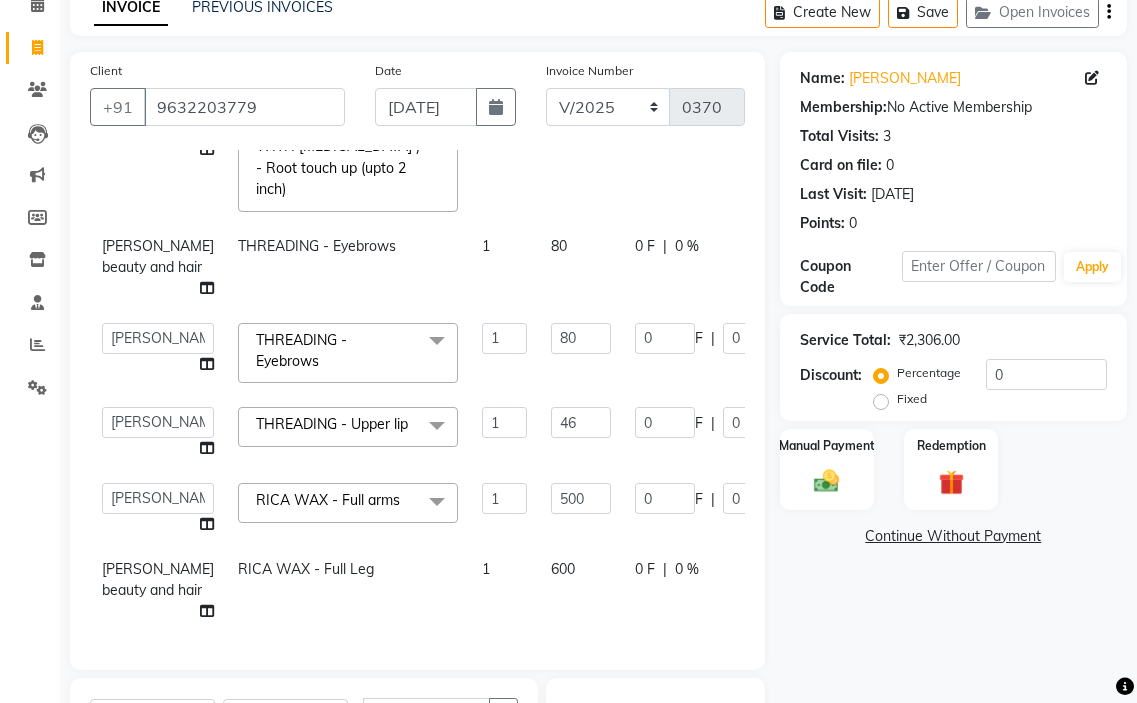 select on "63867" 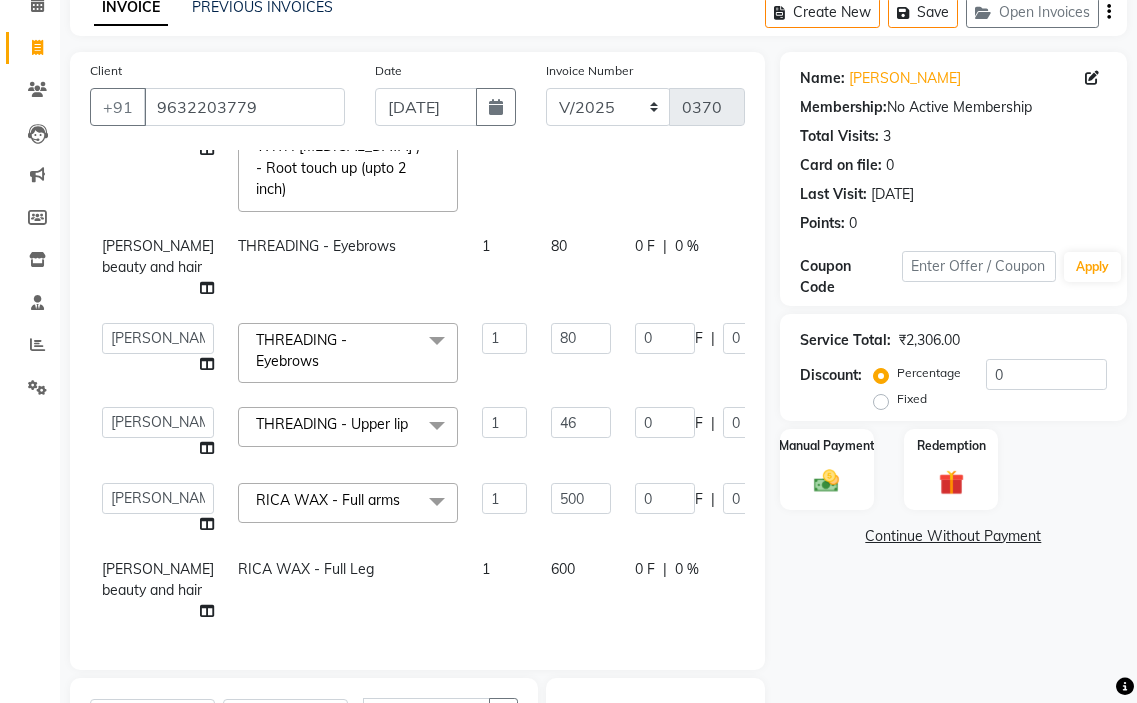scroll, scrollTop: 149, scrollLeft: 0, axis: vertical 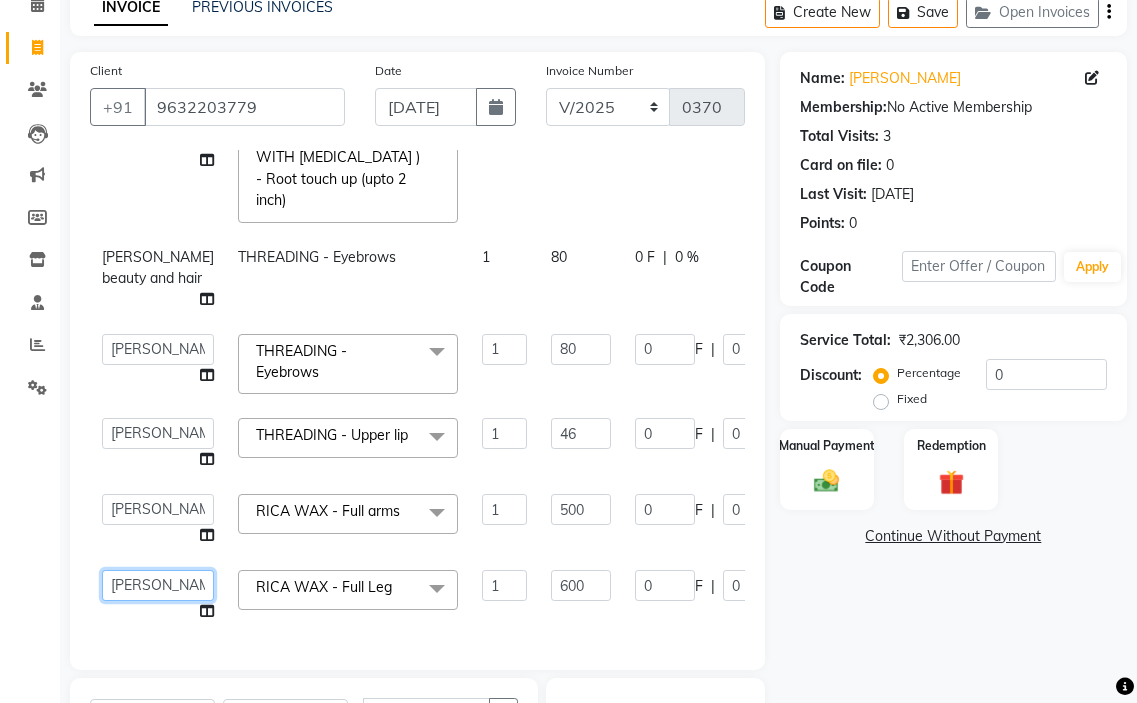 click on "amir hair stylish   [PERSON_NAME]   pooja beautycian   [PERSON_NAME] beautycian   Rekha   [PERSON_NAME]   [PERSON_NAME] beauty and hair" 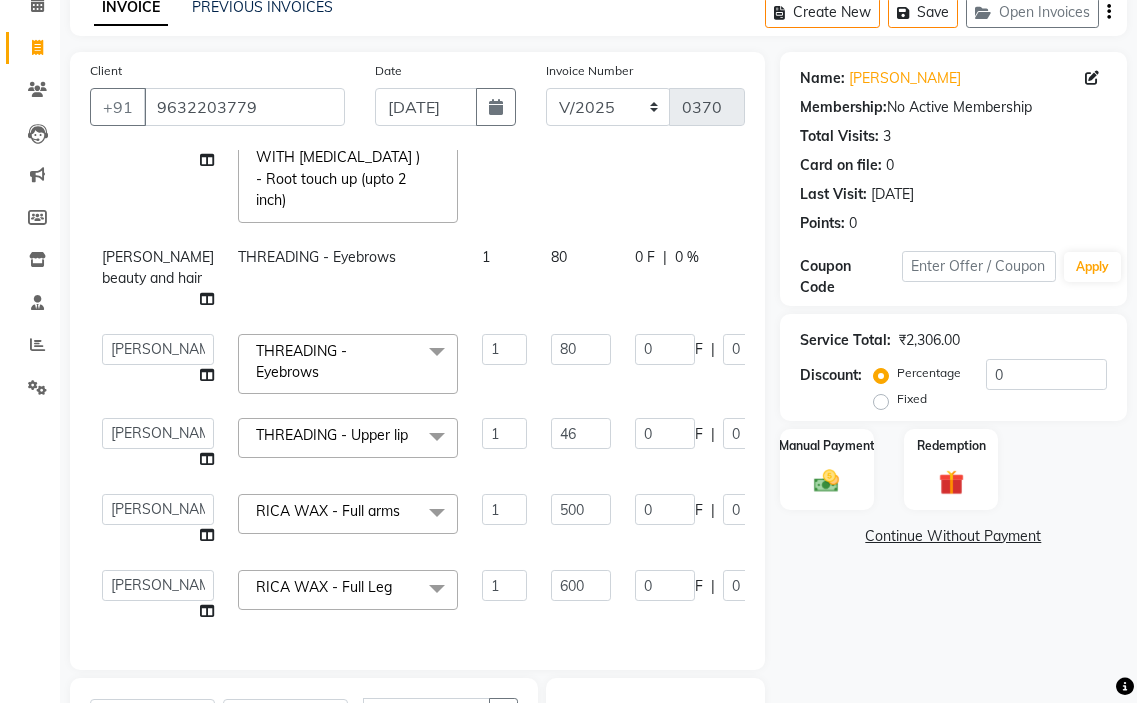 select on "63867" 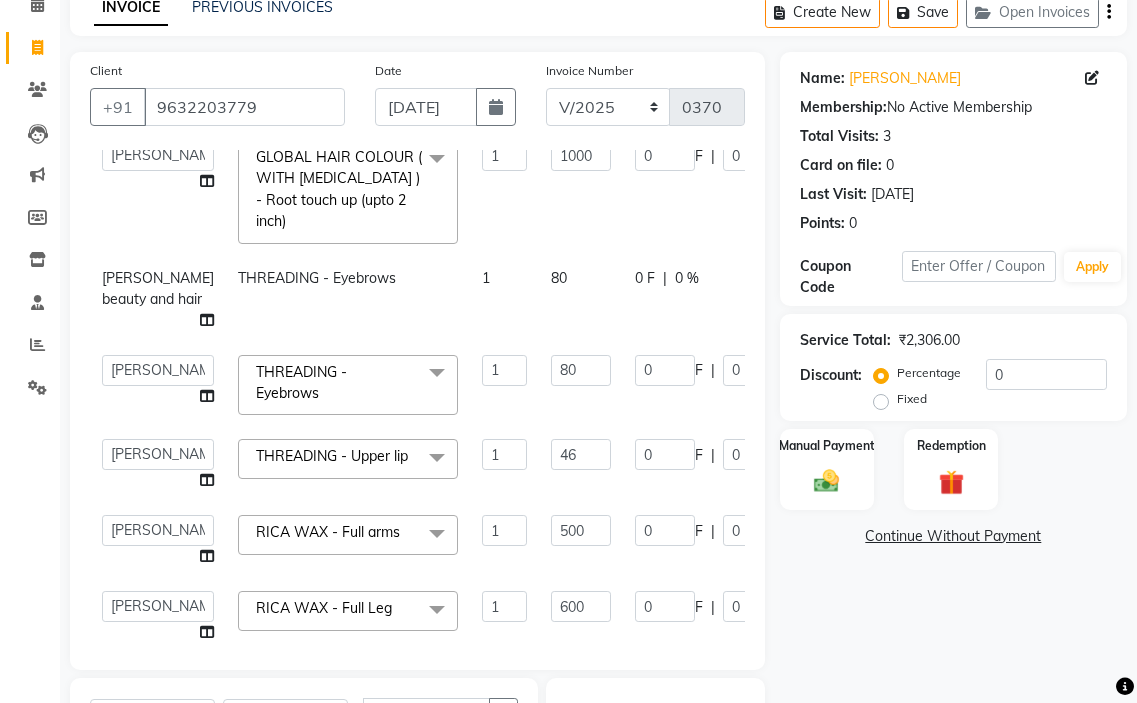 scroll, scrollTop: 0, scrollLeft: 0, axis: both 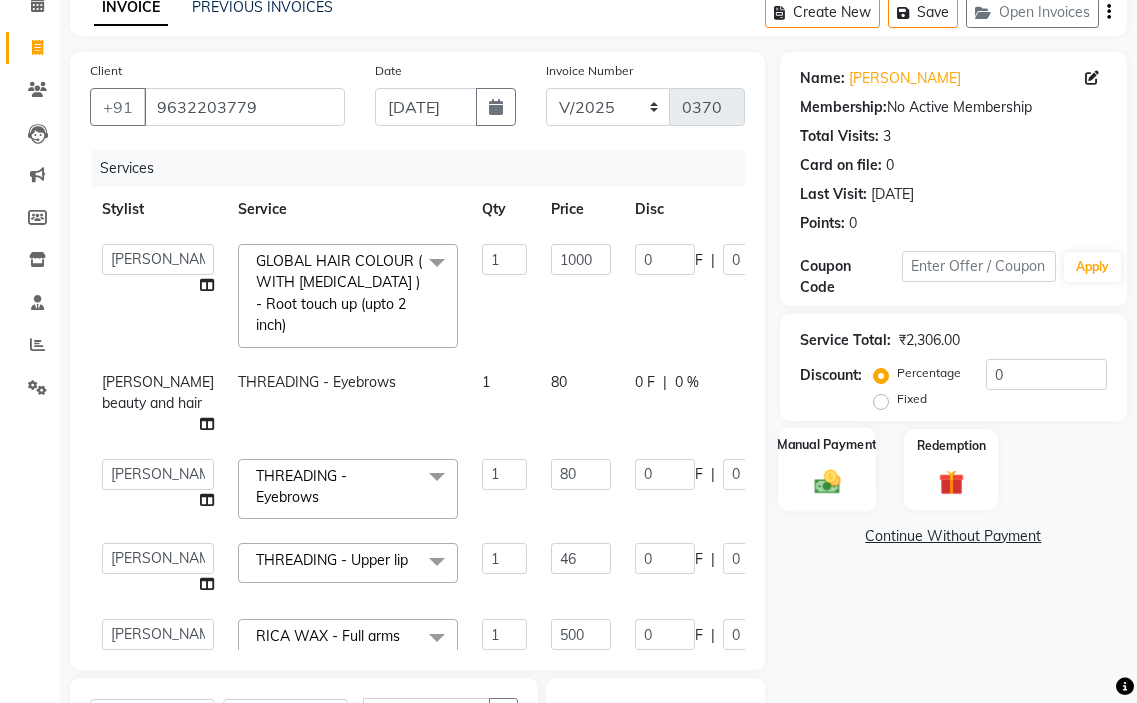 click on "Manual Payment" 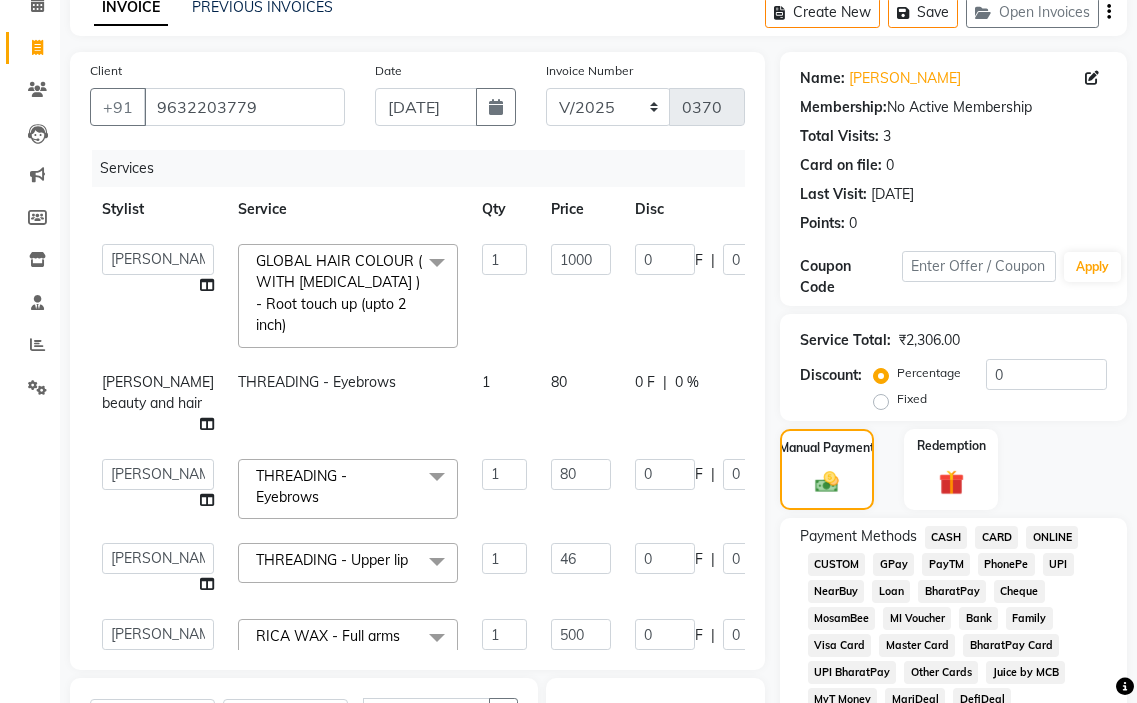 click on "GPay" 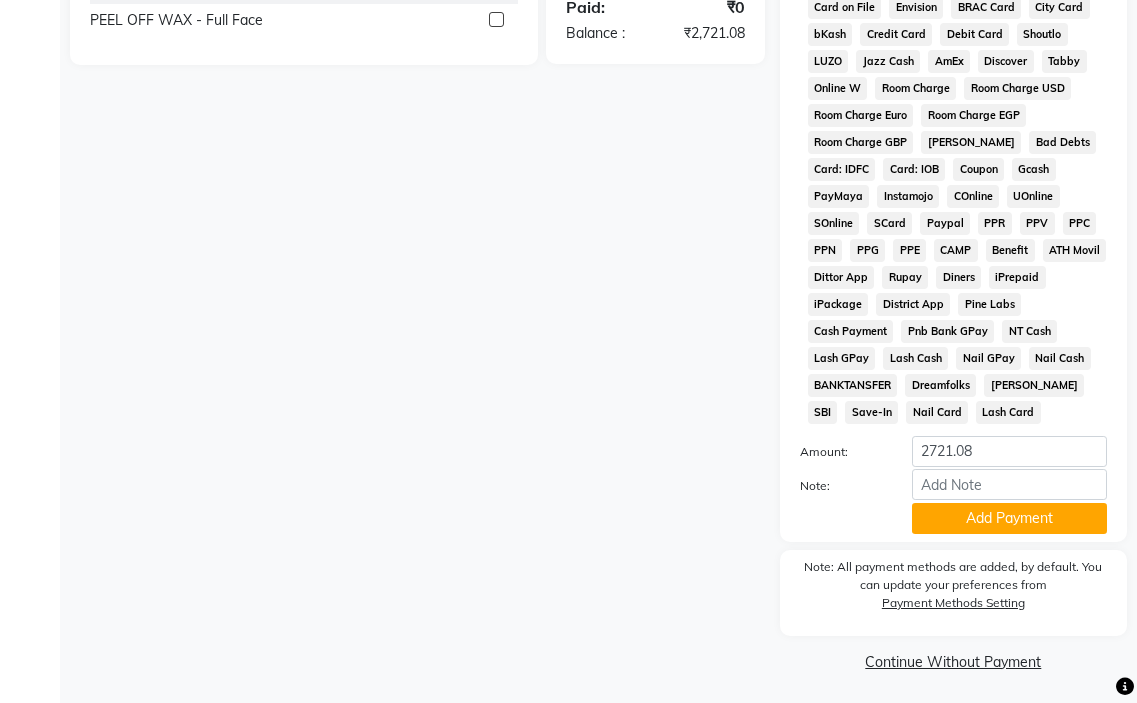 scroll, scrollTop: 1010, scrollLeft: 0, axis: vertical 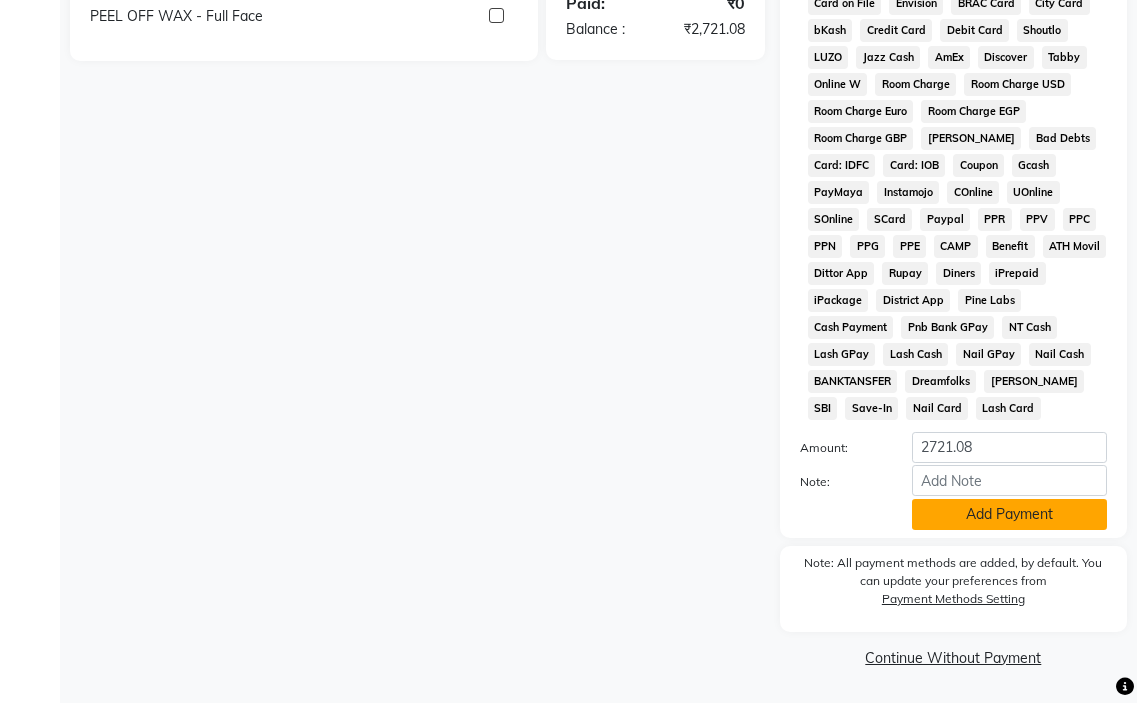 click on "Add Payment" 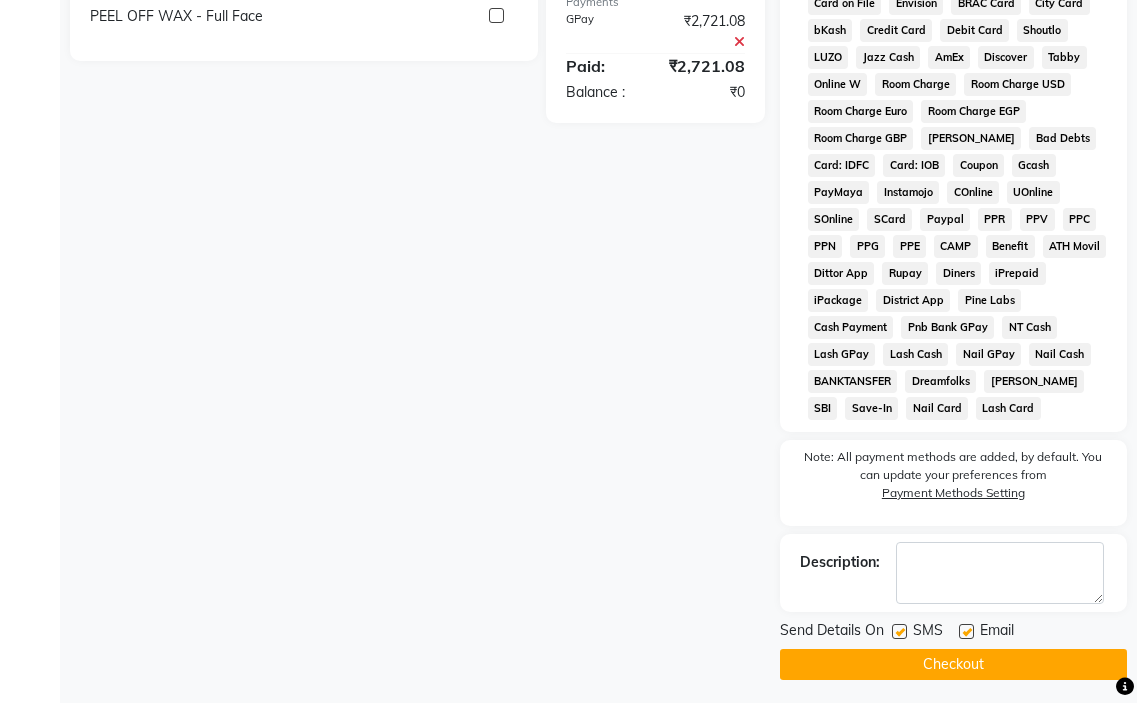 click 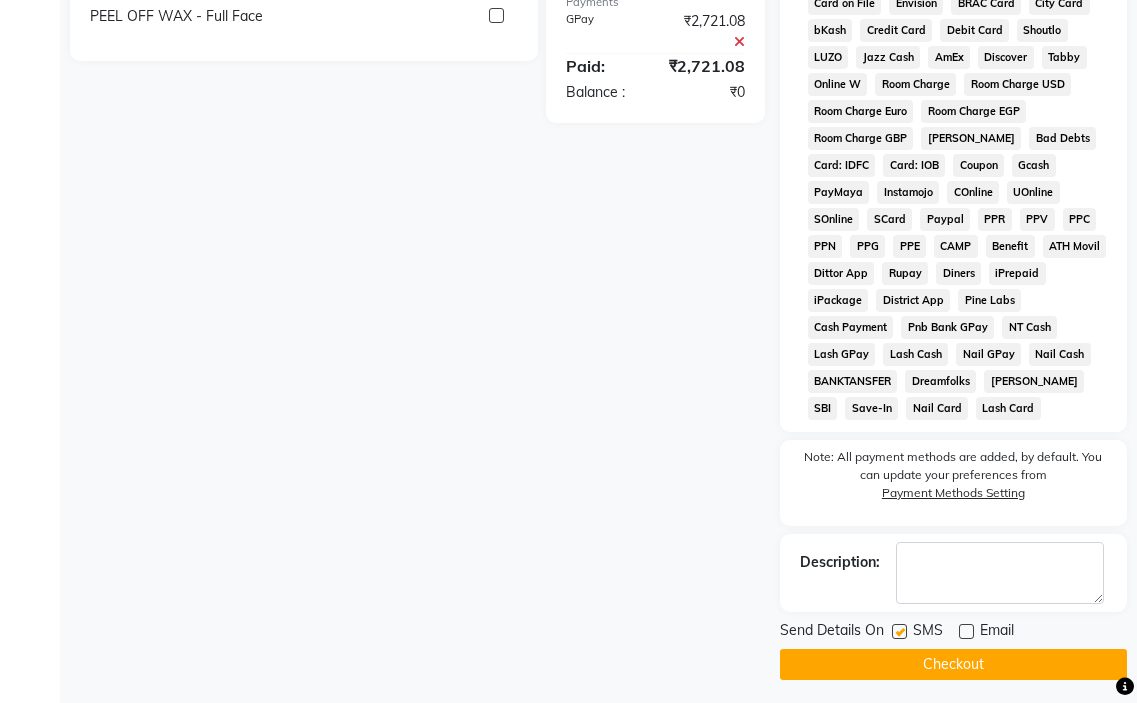 click on "Checkout" 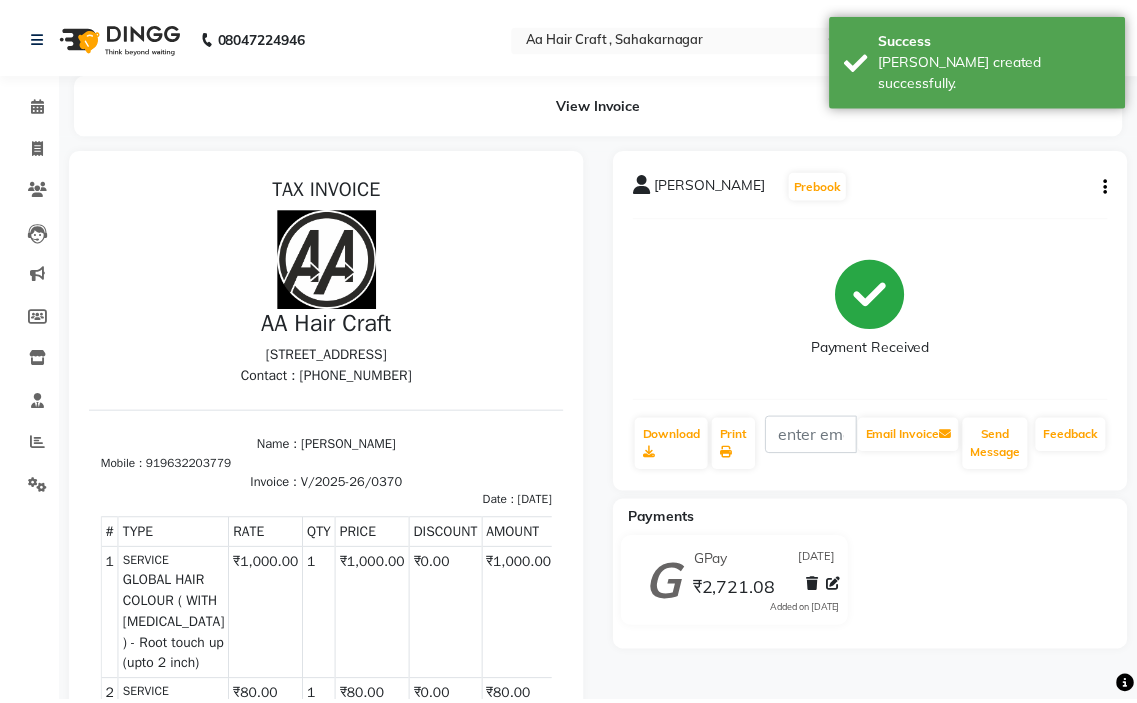 scroll, scrollTop: 0, scrollLeft: 0, axis: both 